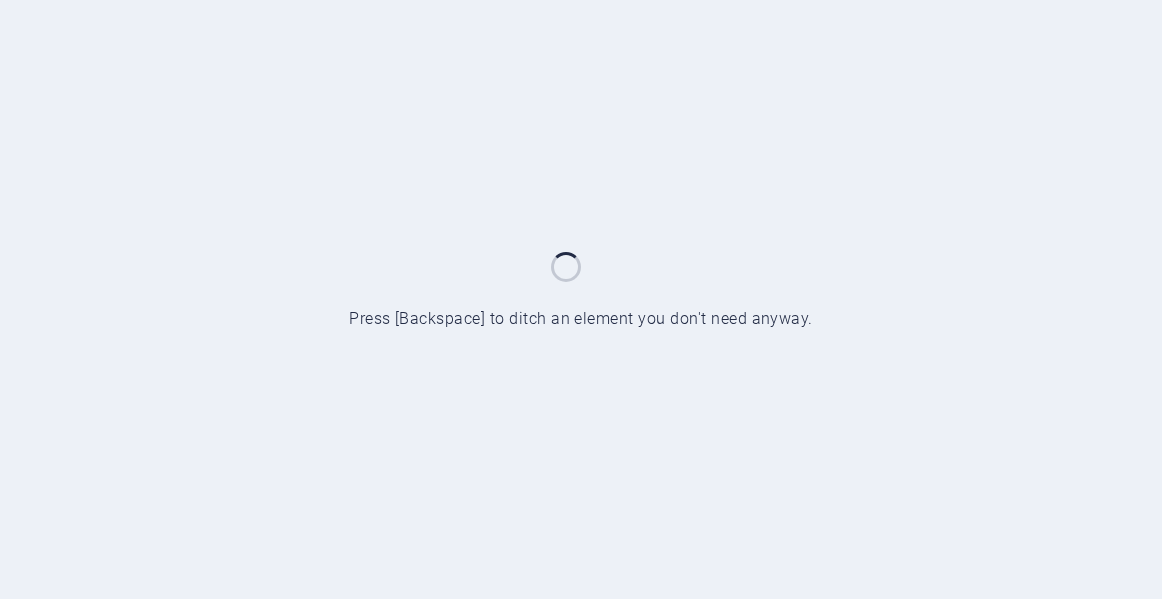scroll, scrollTop: 0, scrollLeft: 0, axis: both 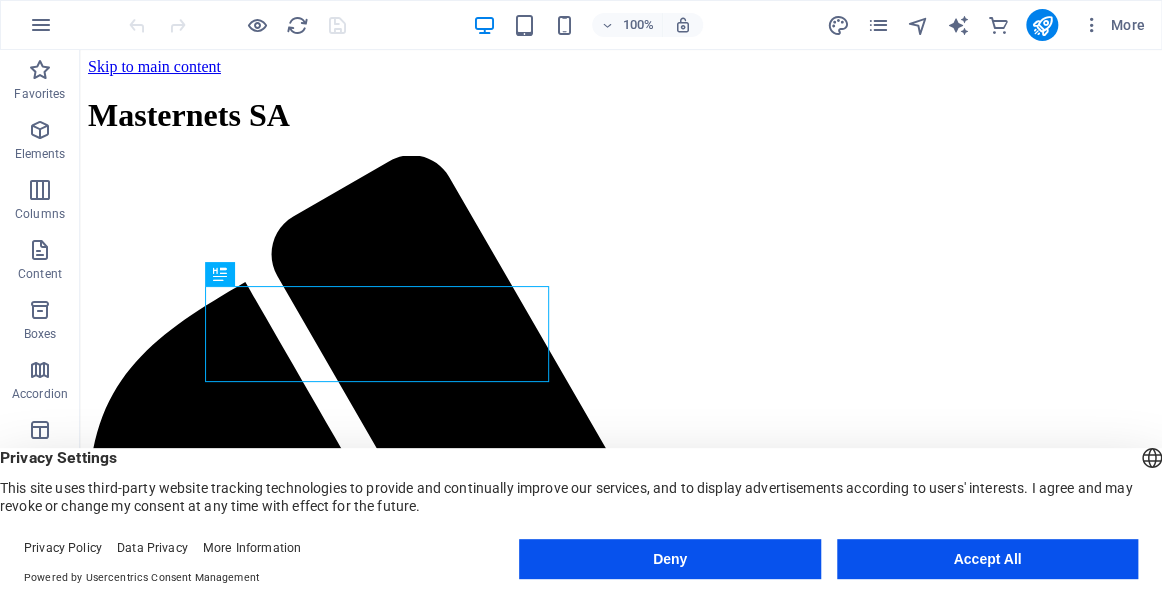 click at bounding box center (621, 1676) 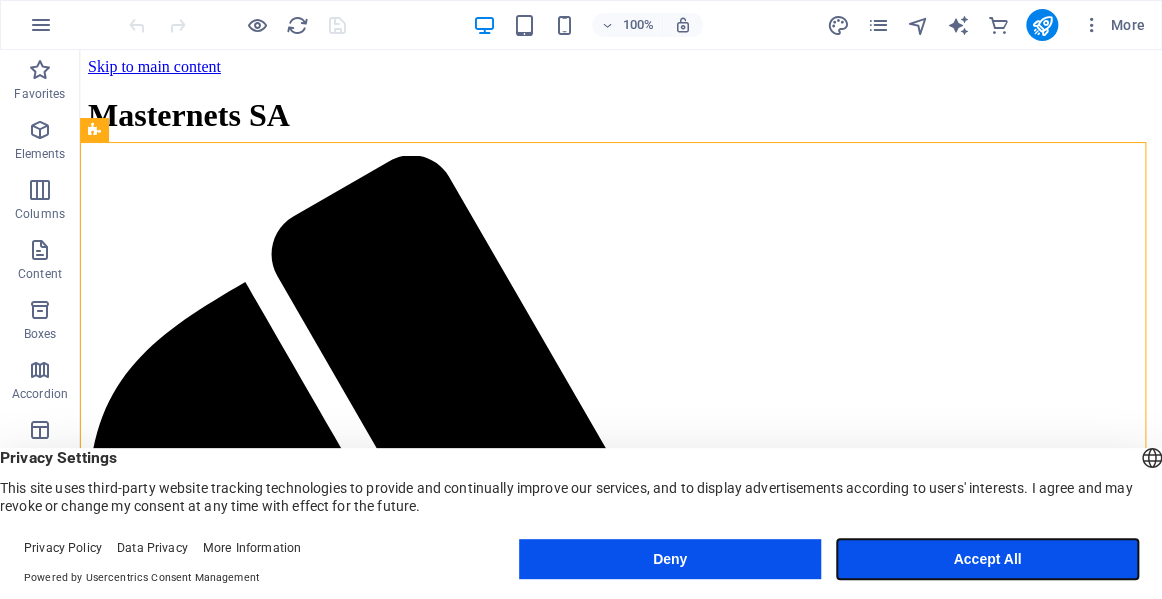 click on "Accept All" at bounding box center [987, 559] 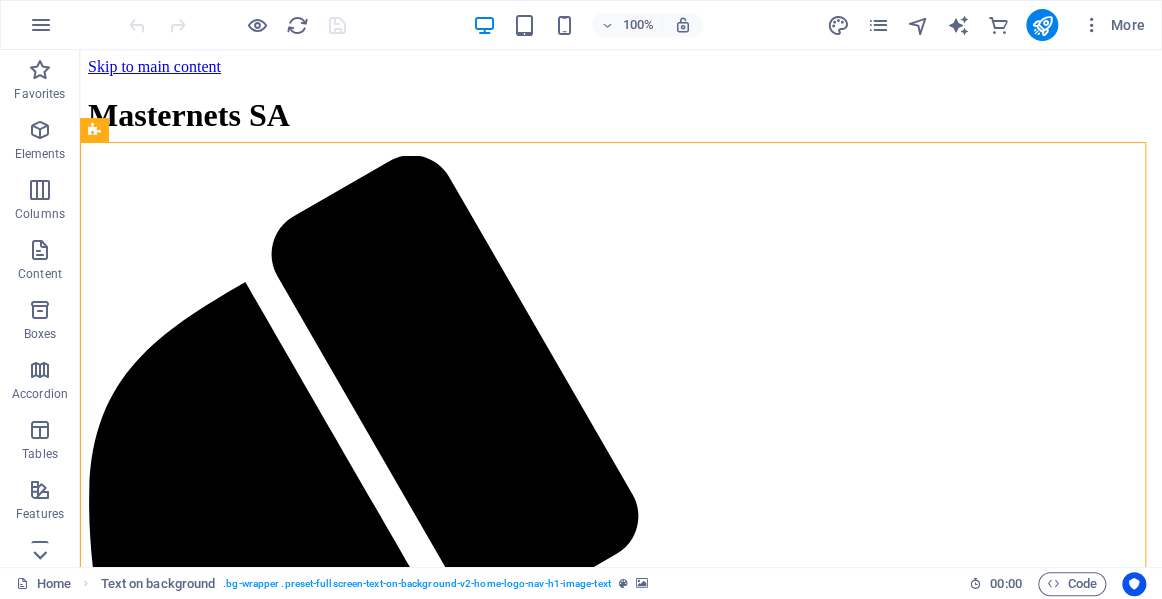 click 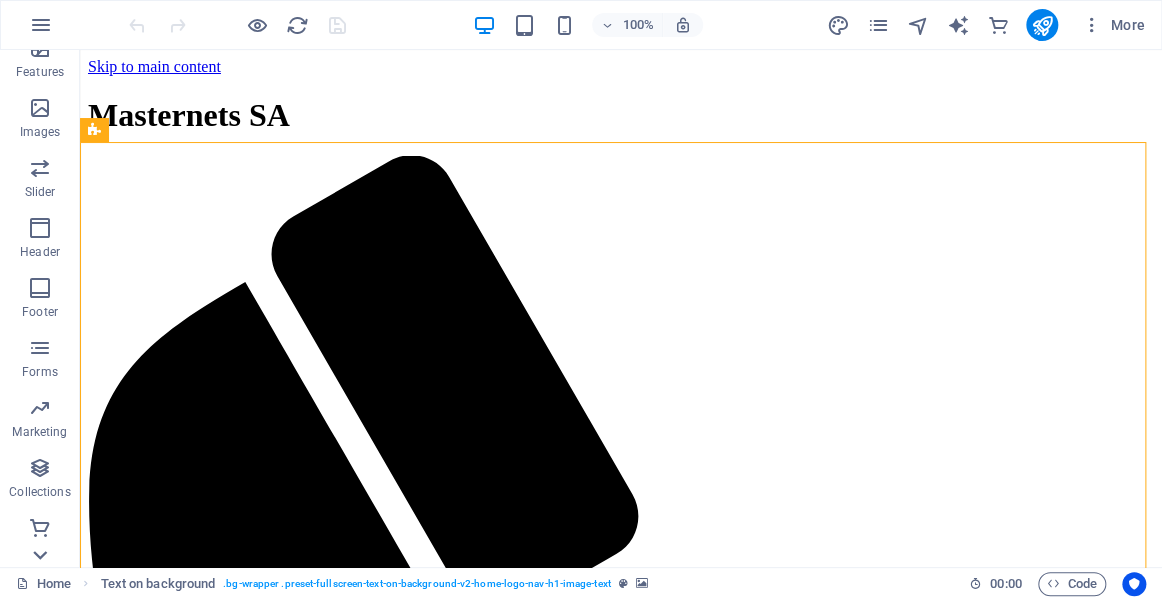 scroll, scrollTop: 442, scrollLeft: 0, axis: vertical 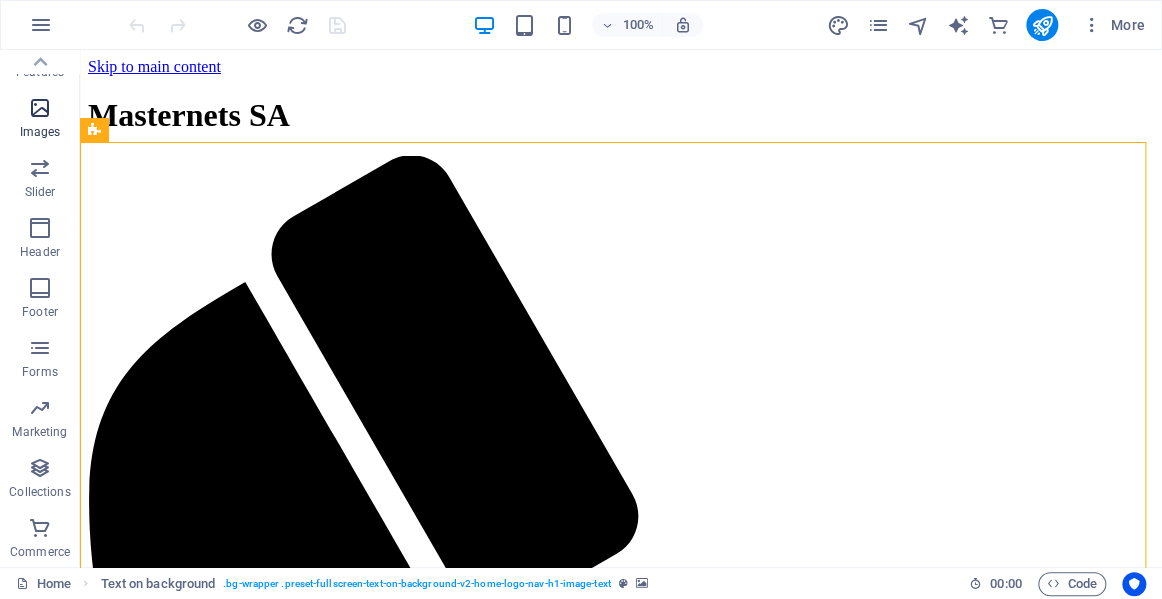 click at bounding box center [40, 108] 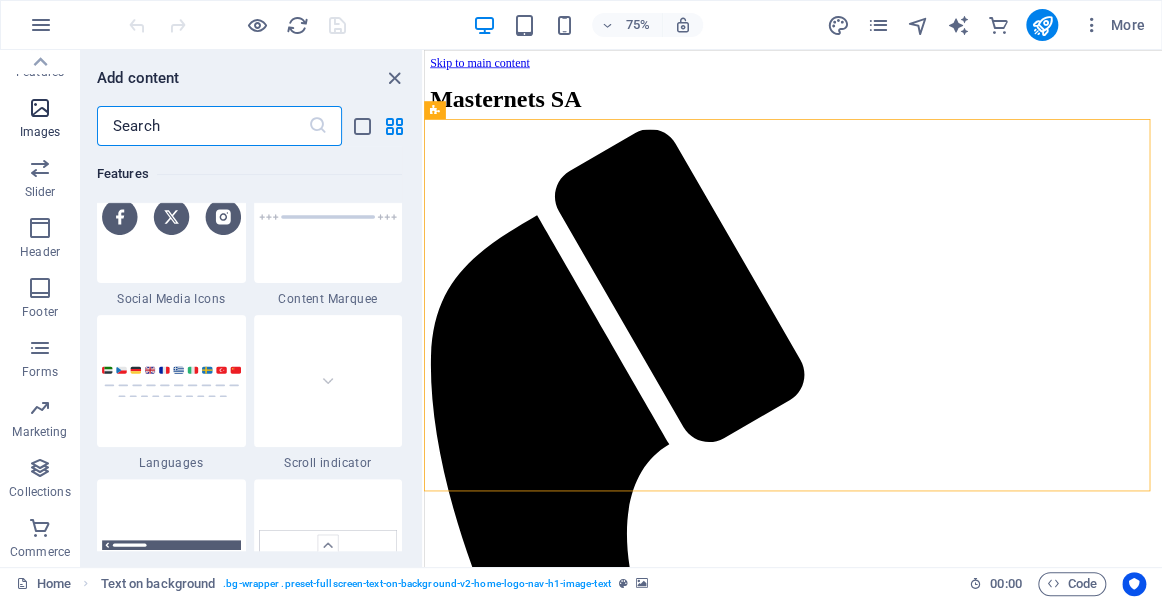 scroll, scrollTop: 10138, scrollLeft: 0, axis: vertical 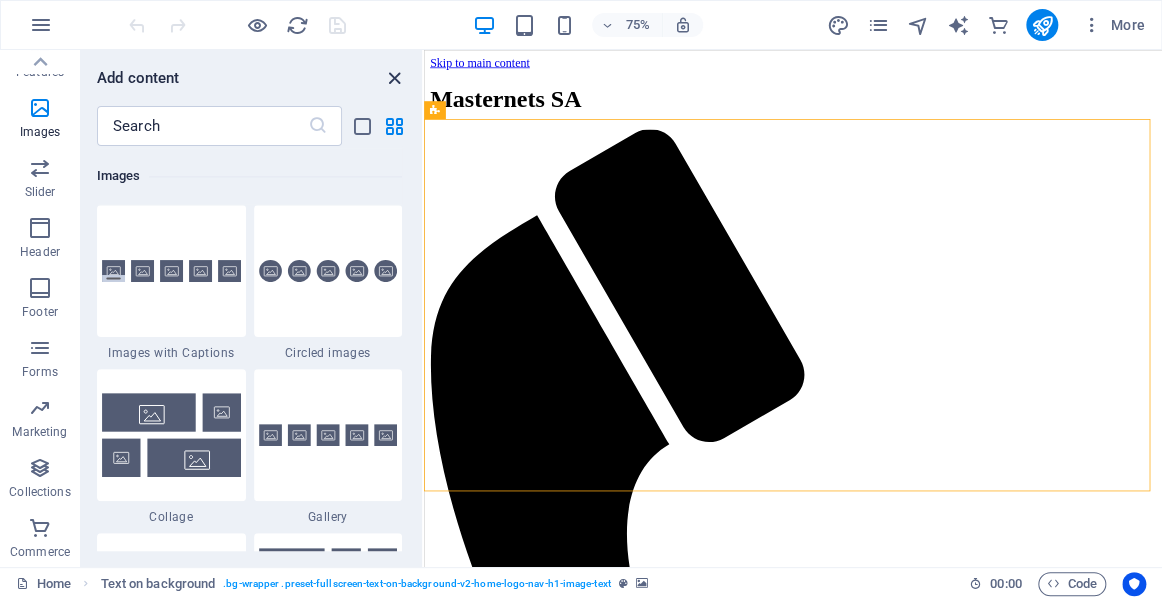 click at bounding box center [394, 78] 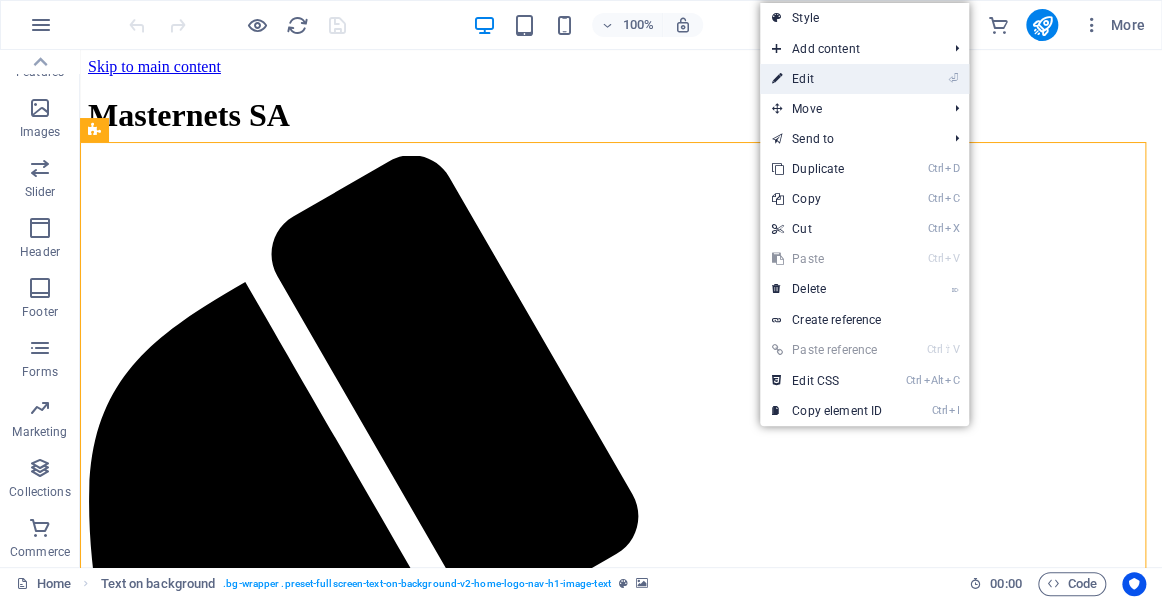 click on "⏎  Edit" at bounding box center (827, 79) 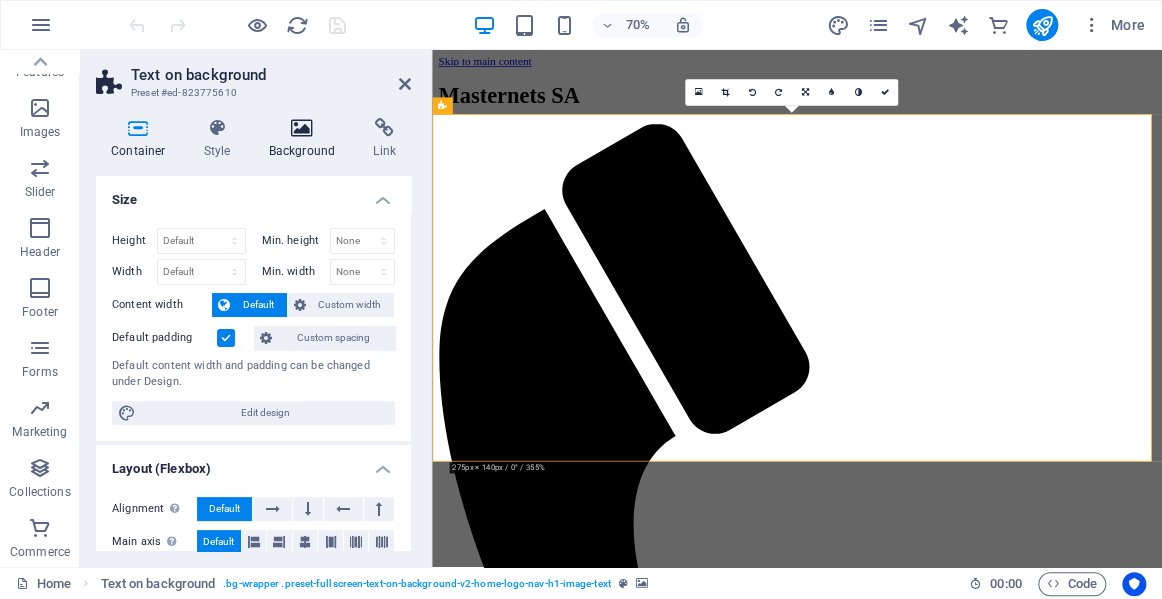 click at bounding box center (302, 128) 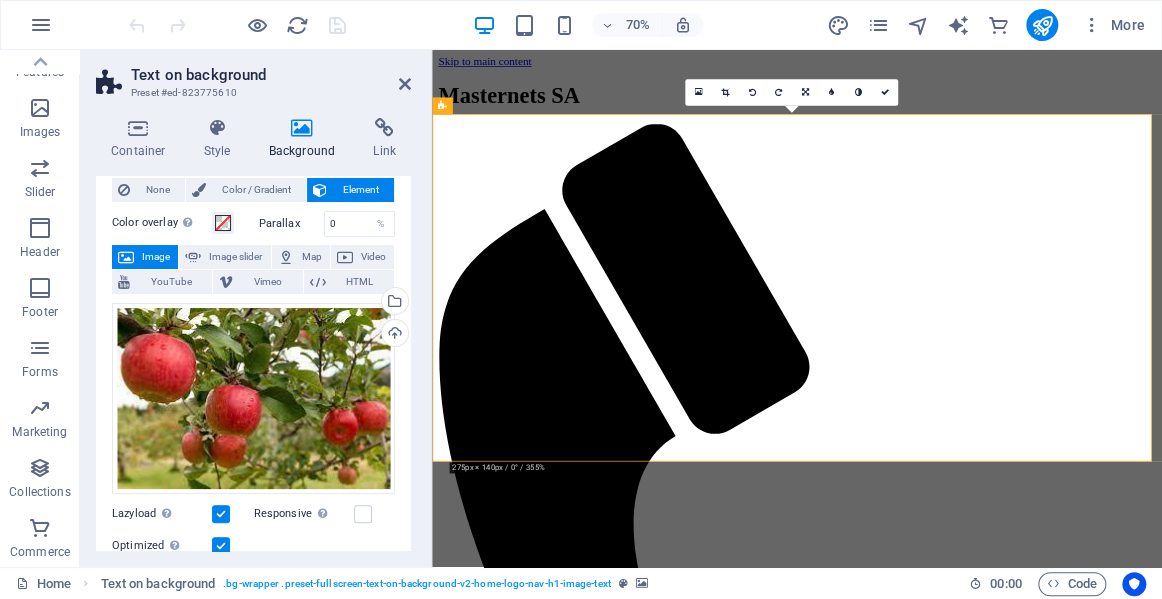 scroll, scrollTop: 0, scrollLeft: 0, axis: both 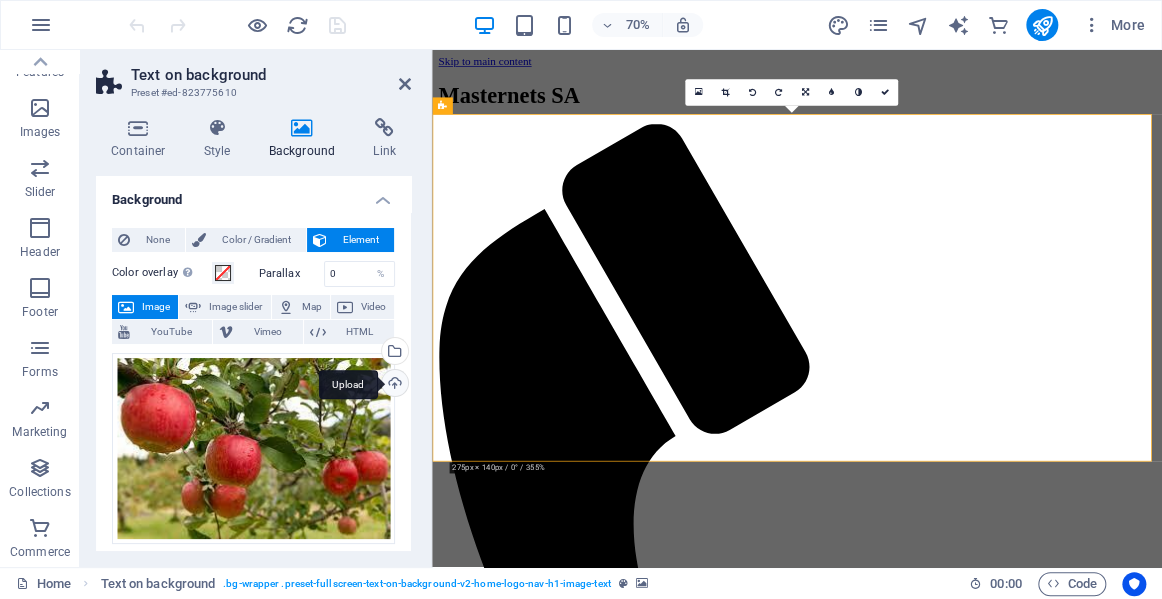 click on "Upload" at bounding box center (393, 385) 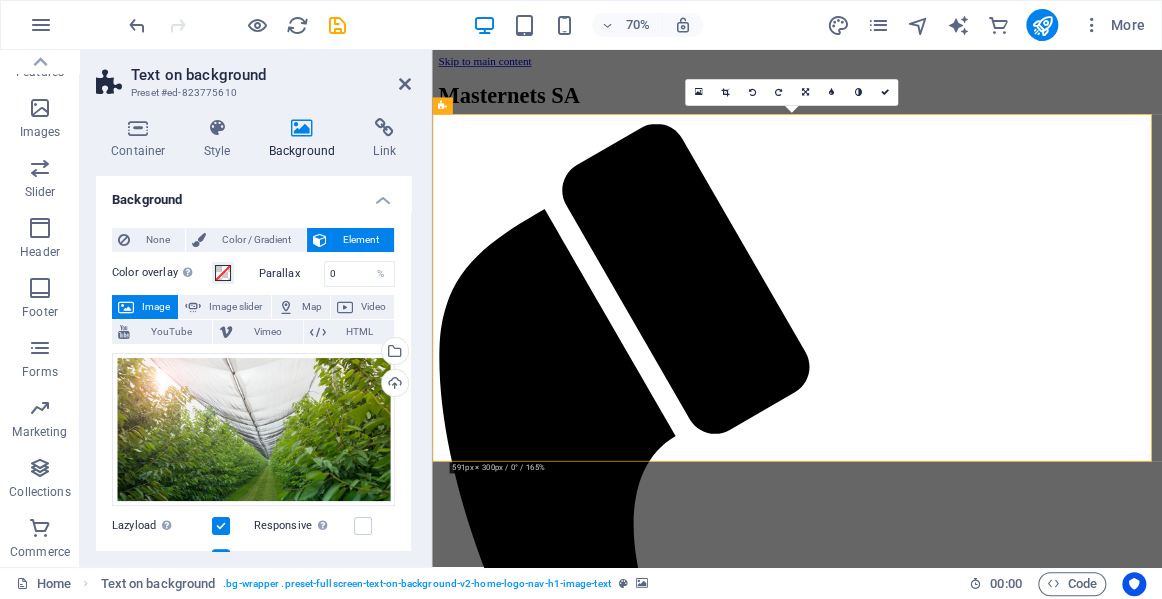 click at bounding box center [953, 1624] 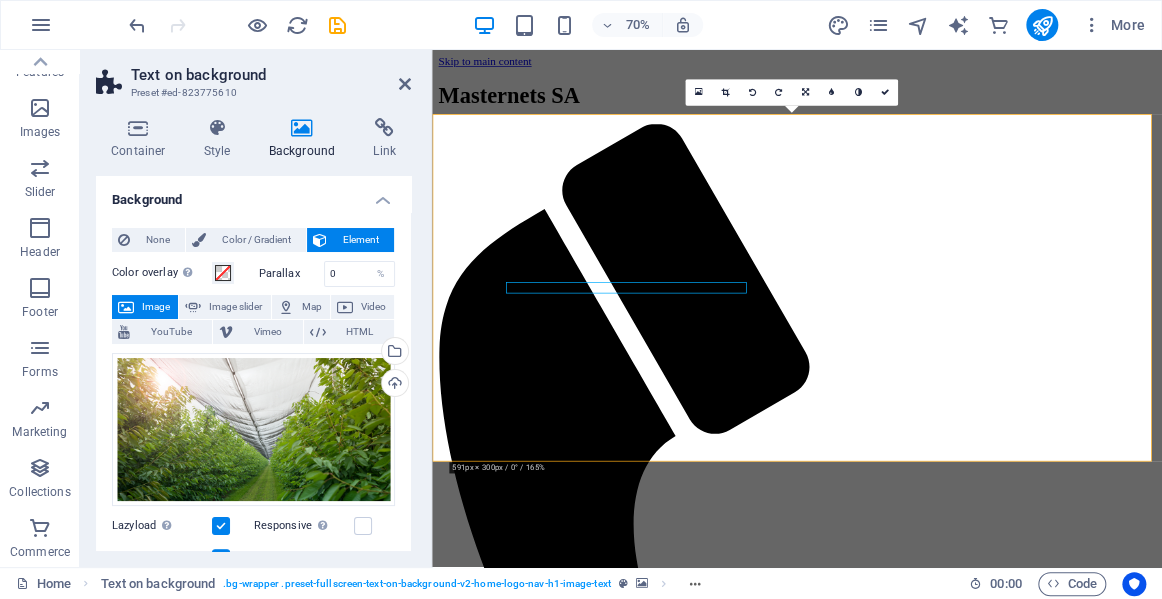 click at bounding box center [953, 1624] 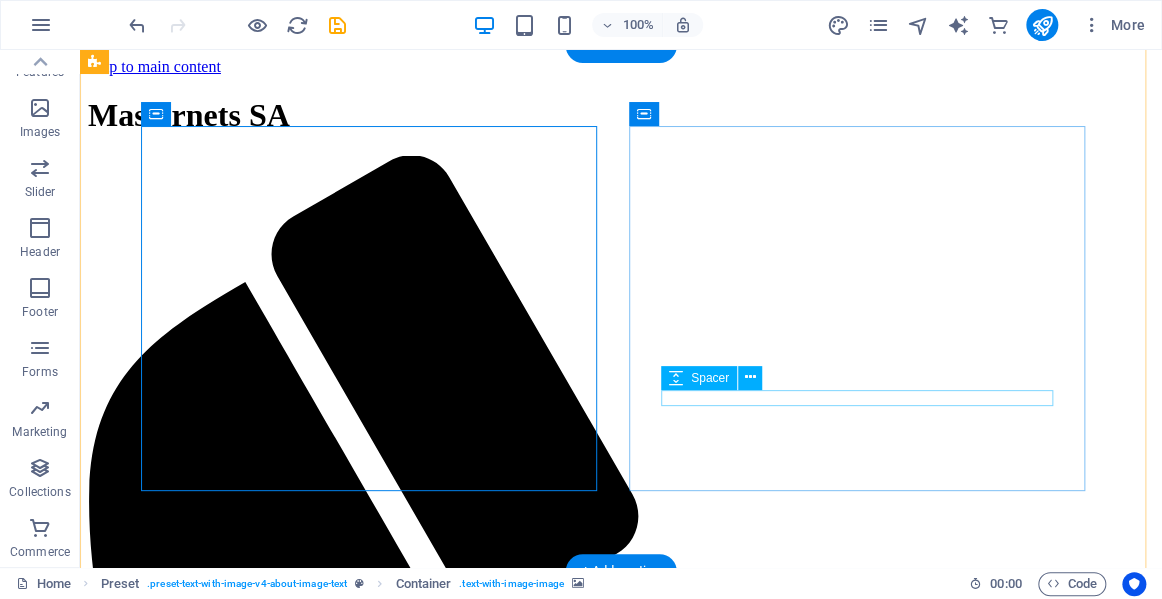 scroll, scrollTop: 591, scrollLeft: 0, axis: vertical 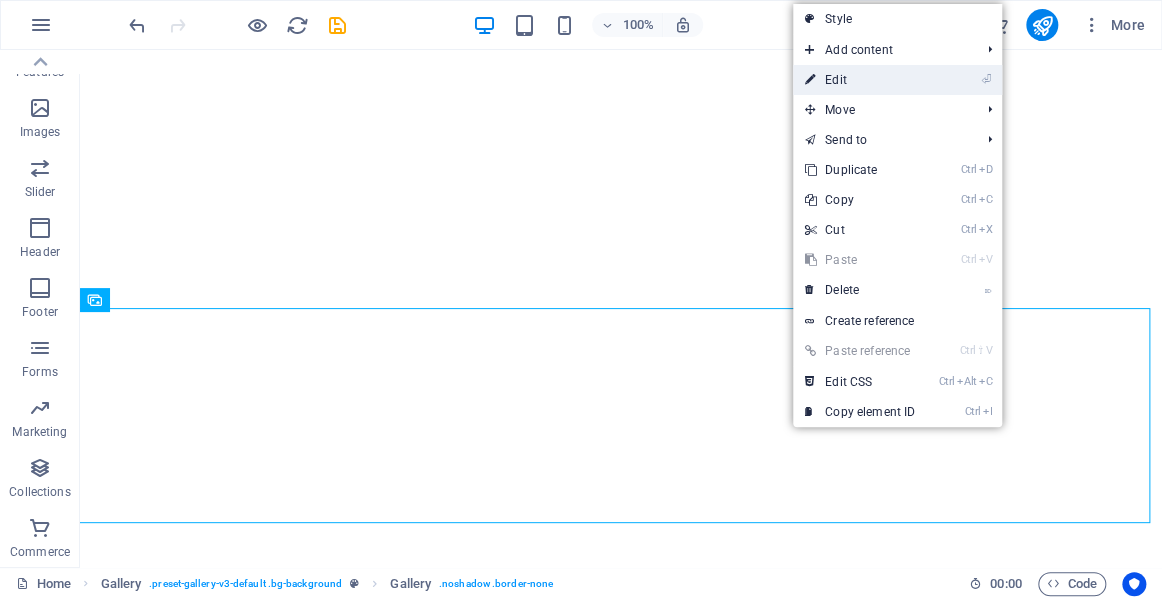 click on "⏎  Edit" at bounding box center (860, 80) 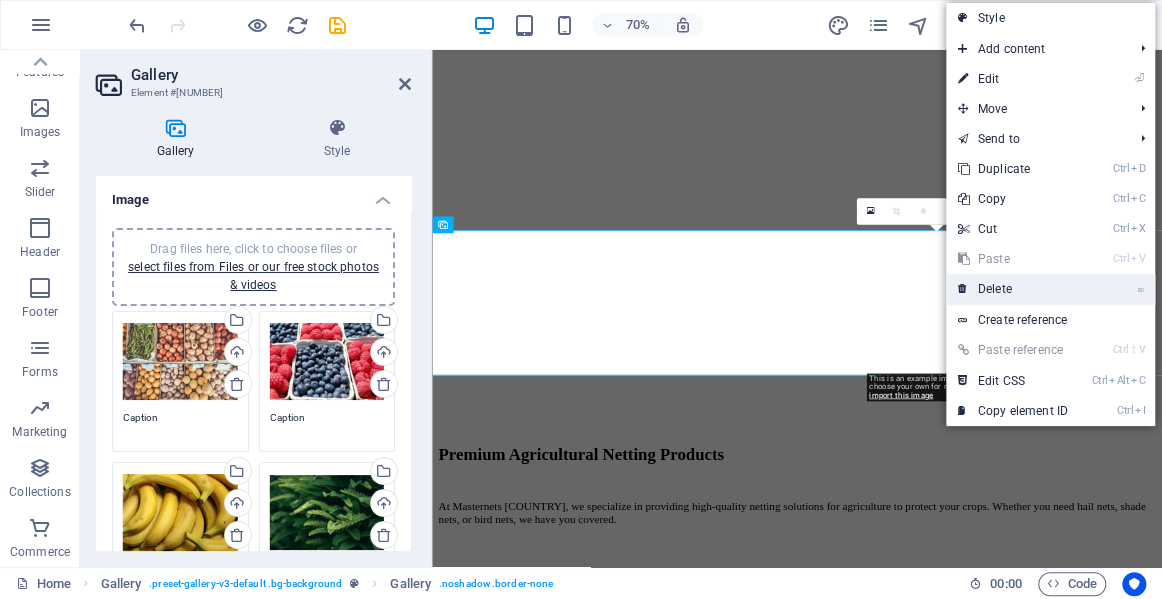 click on "⌦  Delete" at bounding box center (1013, 289) 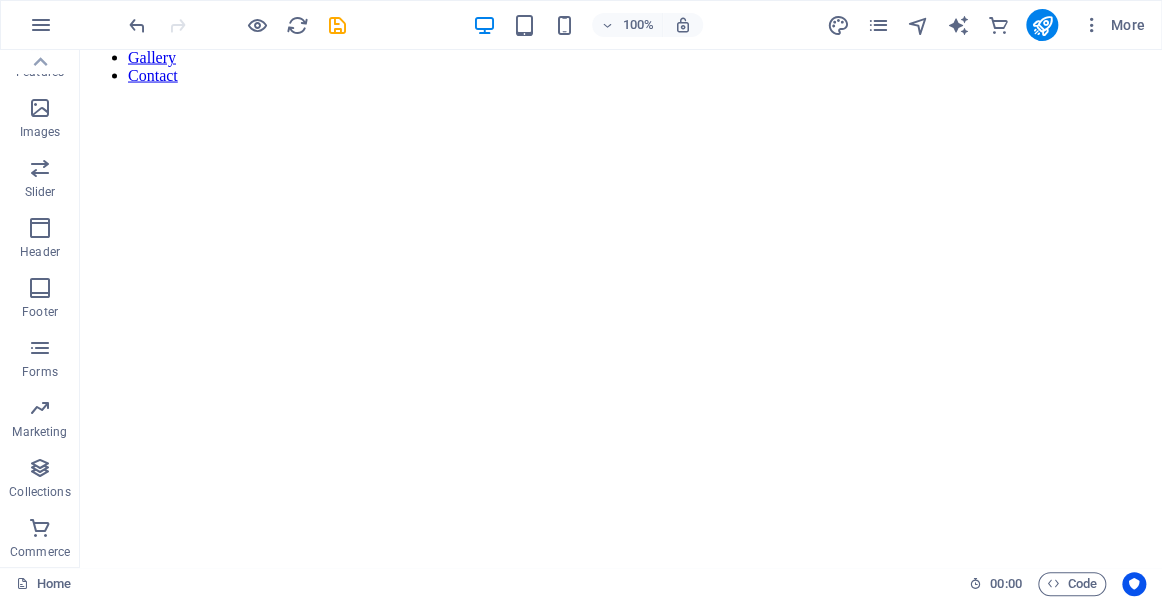 scroll, scrollTop: 1529, scrollLeft: 0, axis: vertical 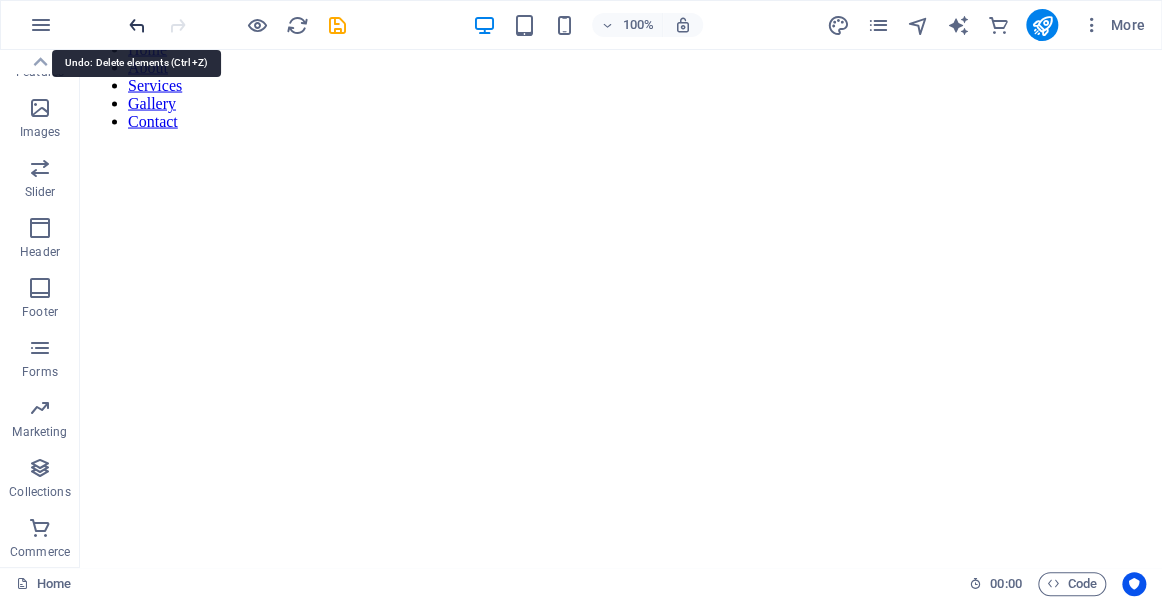 click at bounding box center [137, 25] 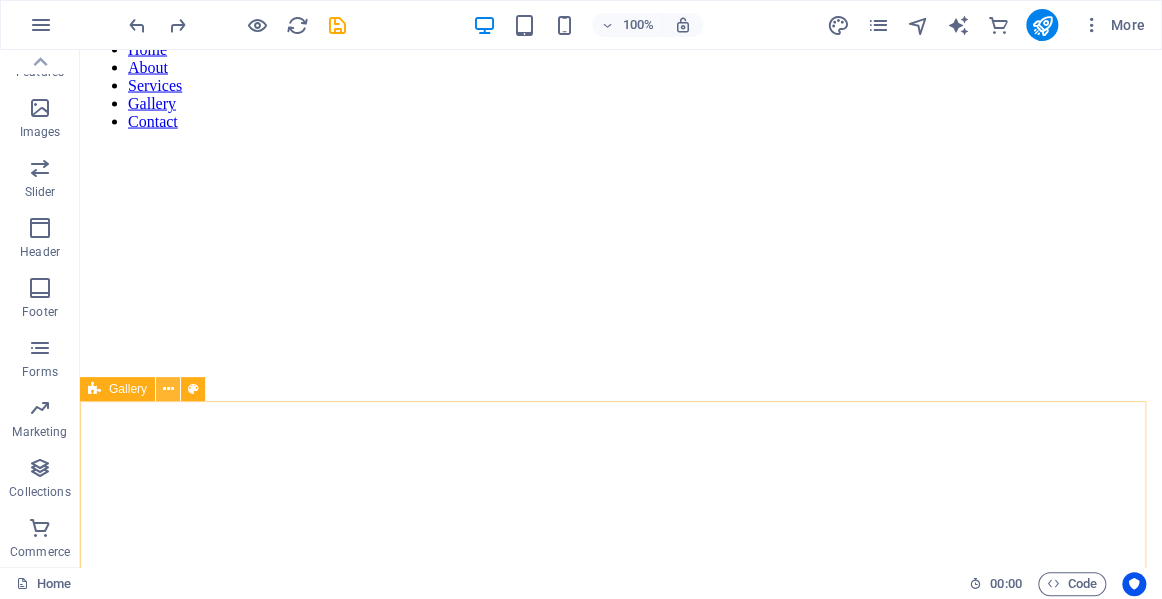 click at bounding box center (168, 389) 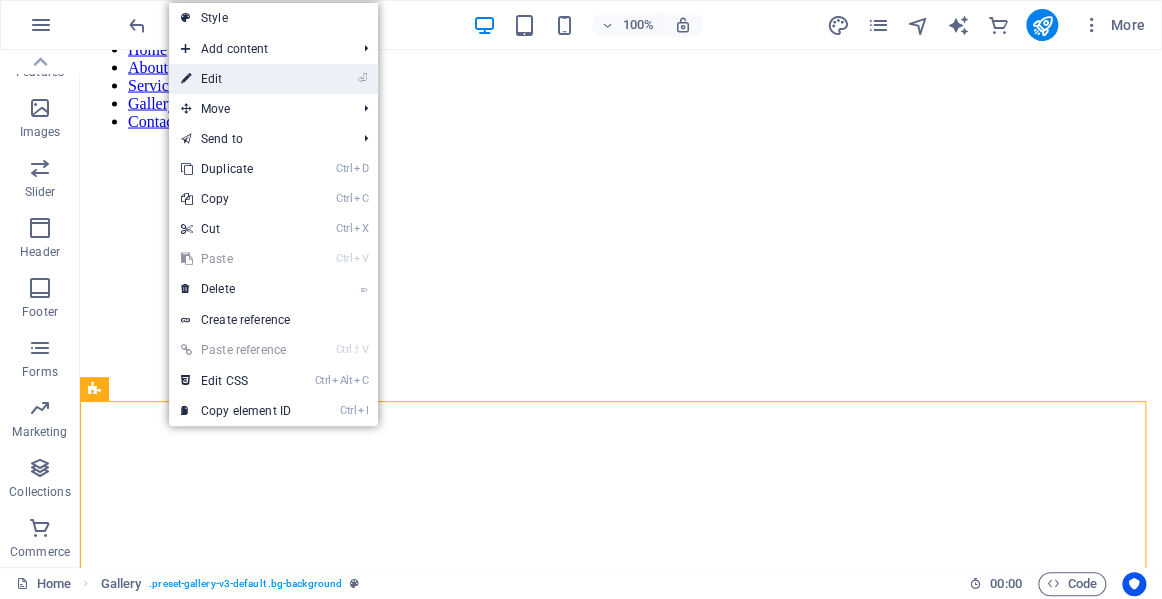 click on "⏎  Edit" at bounding box center [236, 79] 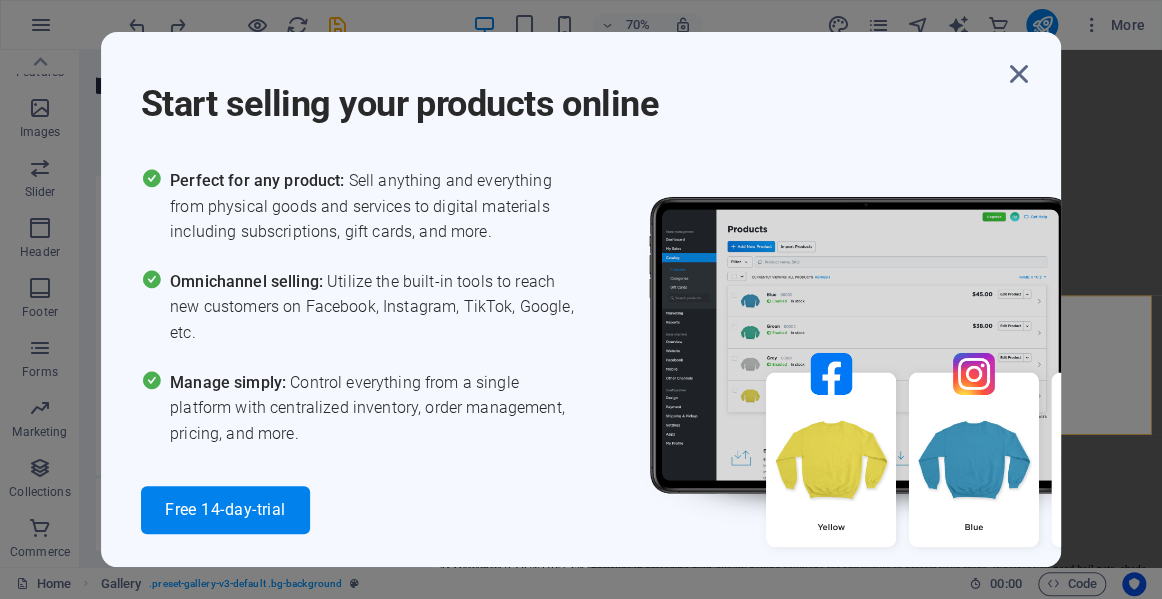 click on "Start selling your products online Perfect for any product:   Sell anything and everything from physical goods and services to digital materials including subscriptions, gift cards, and more. Omnichannel selling:   Utilize the built-in tools to reach new customers on Facebook, Instagram, TikTok, Google, etc. Manage simply:   Control everything from a single platform with centralized inventory, order management, pricing, and more. Free 14-day-trial" at bounding box center [581, 299] 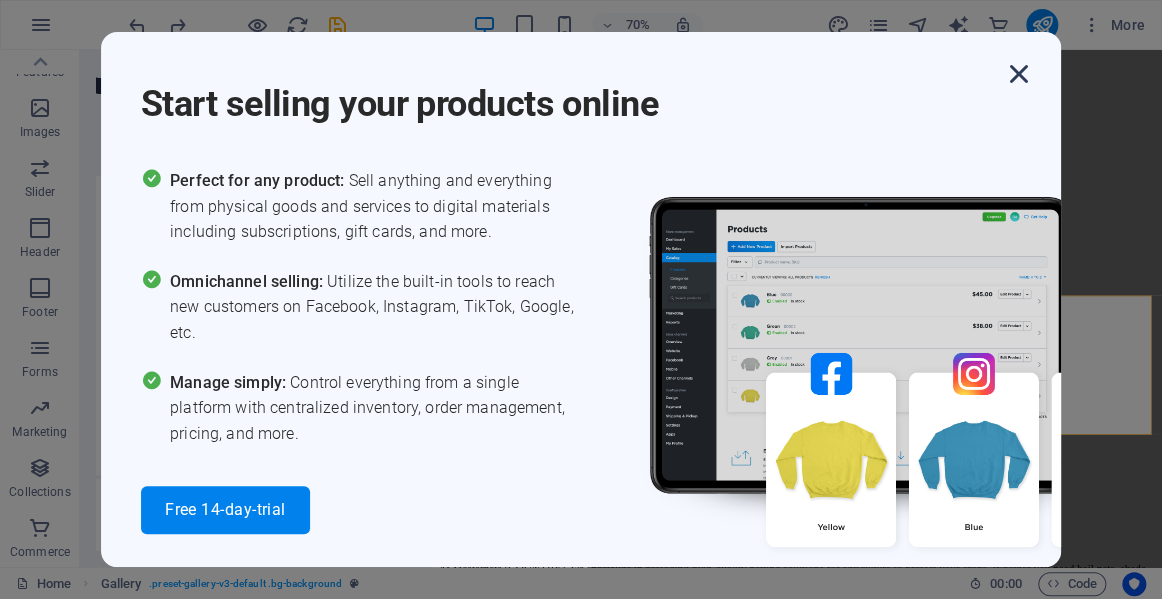 click at bounding box center [1019, 74] 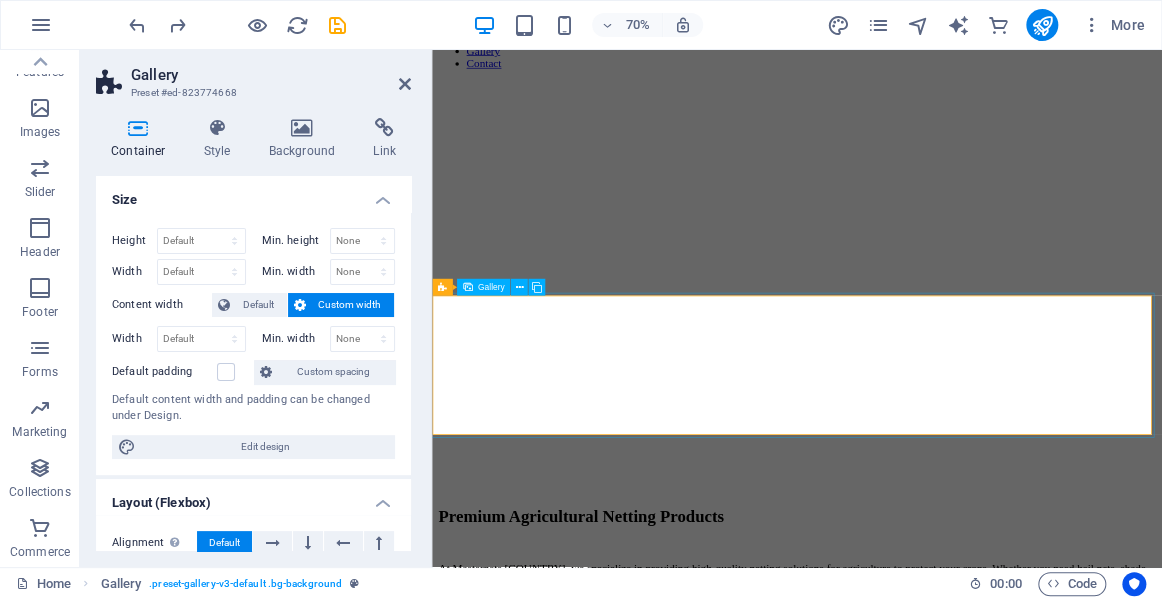 click at bounding box center [880, 9337] 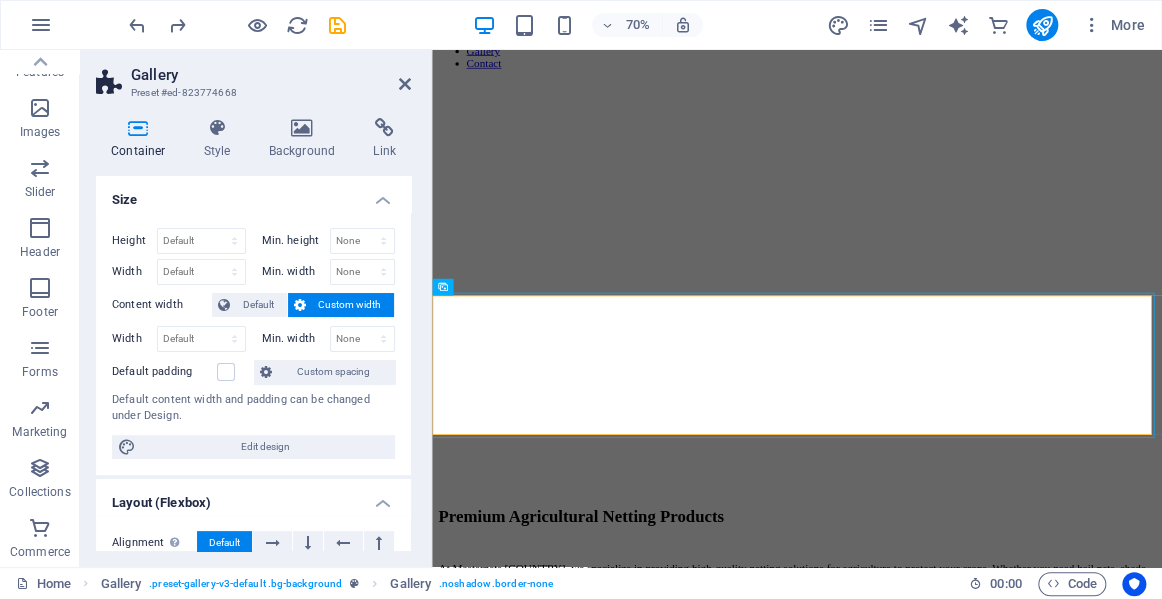 drag, startPoint x: 407, startPoint y: 305, endPoint x: 407, endPoint y: 365, distance: 60 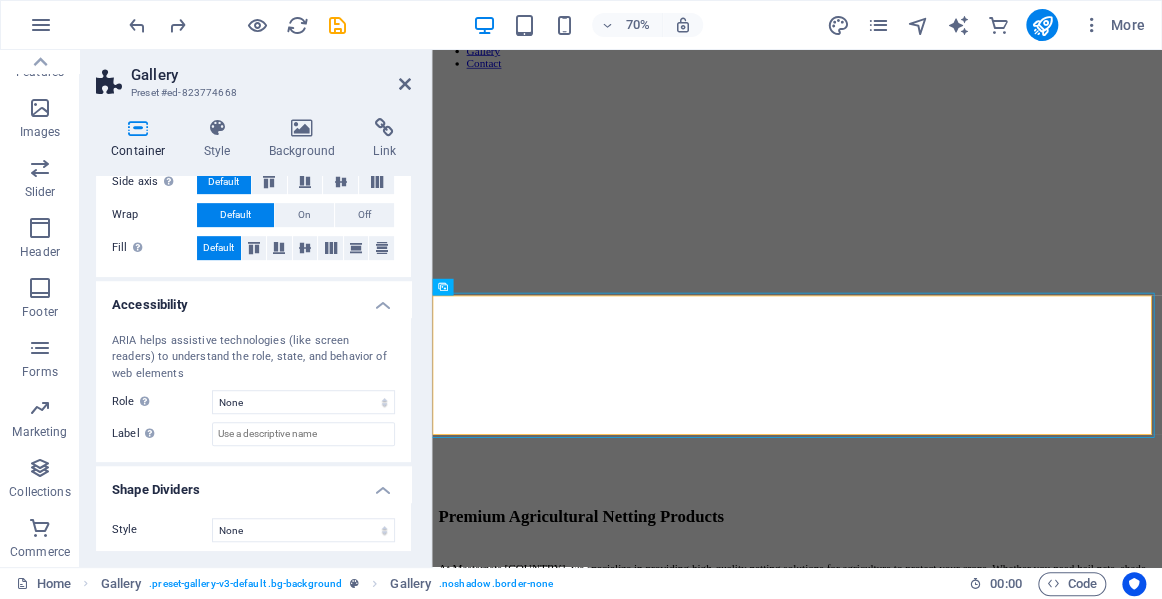 scroll, scrollTop: 432, scrollLeft: 0, axis: vertical 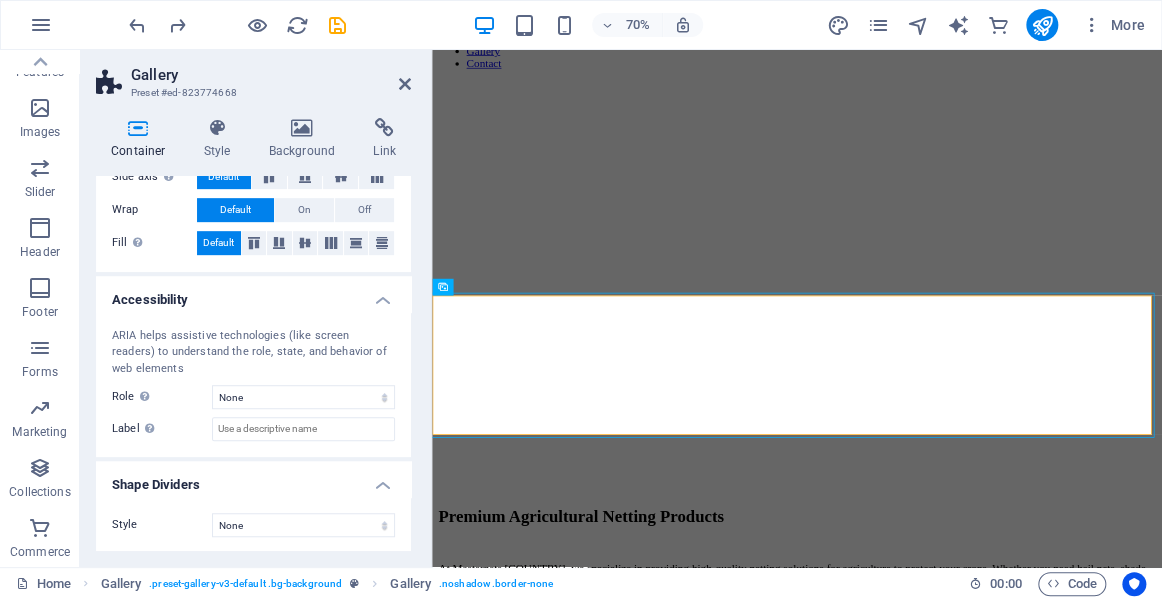 drag, startPoint x: 406, startPoint y: 423, endPoint x: 406, endPoint y: 435, distance: 12 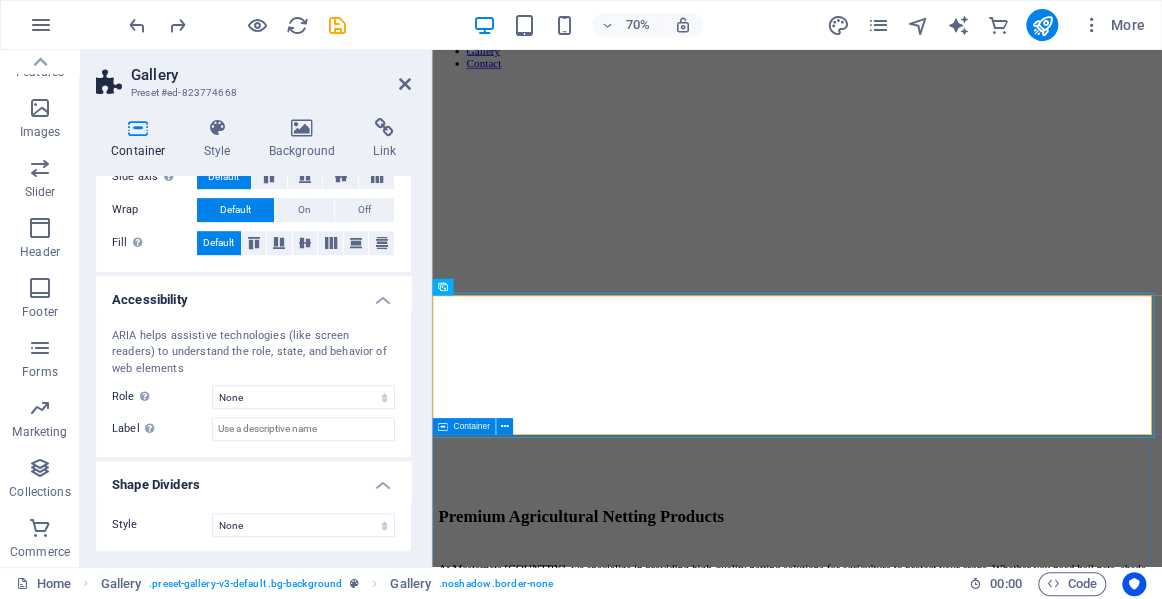 click on "FAQs What types of netting do you offer? We offer hail nets, shade nets, and bird nets suitable for various agricultural applications. How can your netting products benefit my crops? Our netting solutions protect crops from extreme weather, pests, and birds, ultimately improving yield and quality. Do you provide custom netting solutions? Yes, we can create custom netting products tailored to your specific agricultural needs. What sizes of nets are available? We offer a variety of sizes to accommodate different crops and applications. How do I place an order? You can place an order by contacting us through our website or giving us a call. What is the expected delivery time? Delivery times vary based on the product and order size, but we aim to deliver as quickly as possible." at bounding box center [953, 12927] 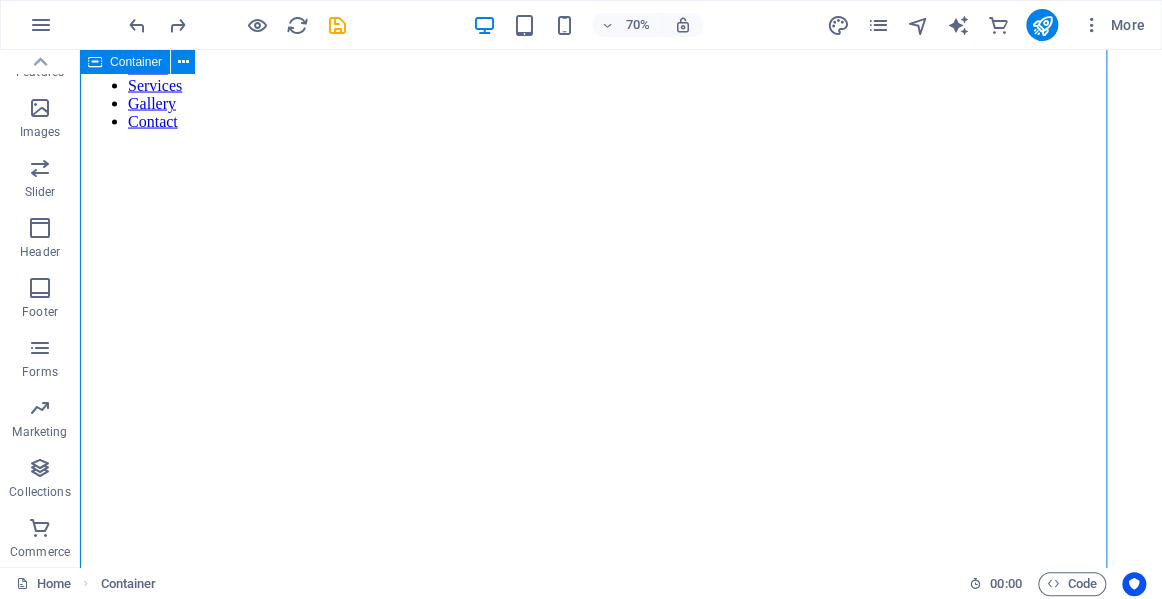 scroll, scrollTop: 2411, scrollLeft: 0, axis: vertical 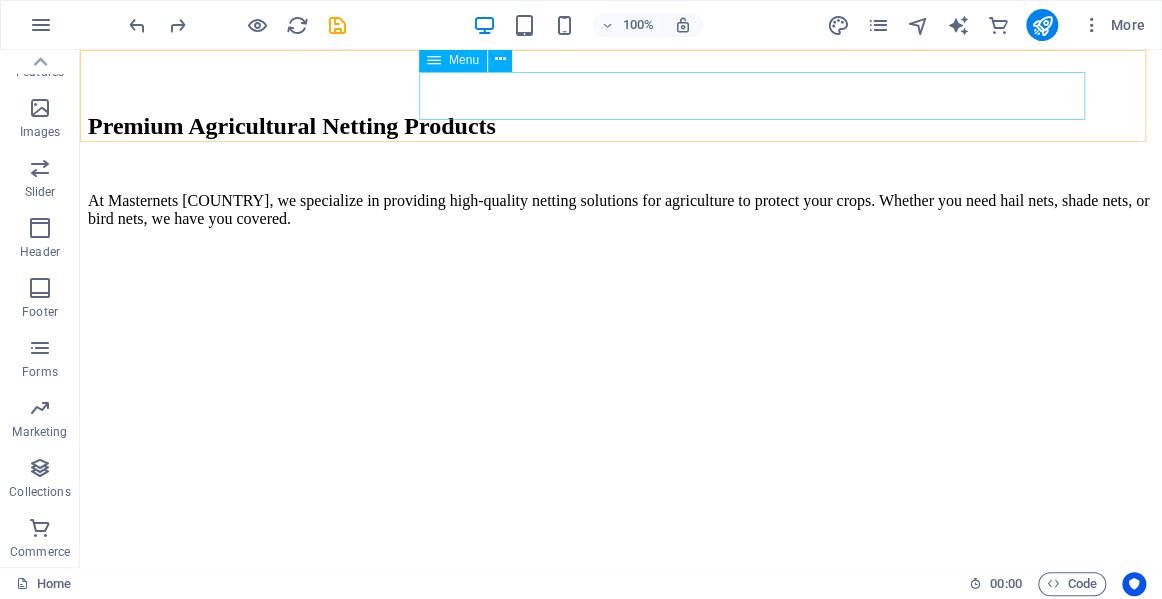 click on "Home About Services Gallery Contact" at bounding box center [621, -556] 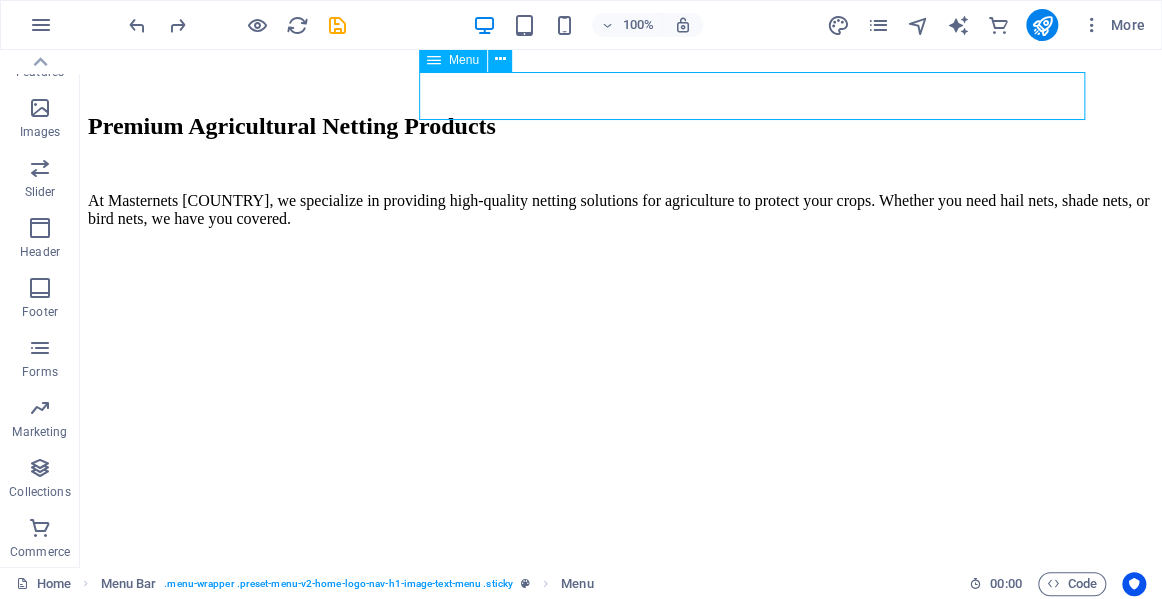 click on "Home About Services Gallery Contact" at bounding box center [621, -556] 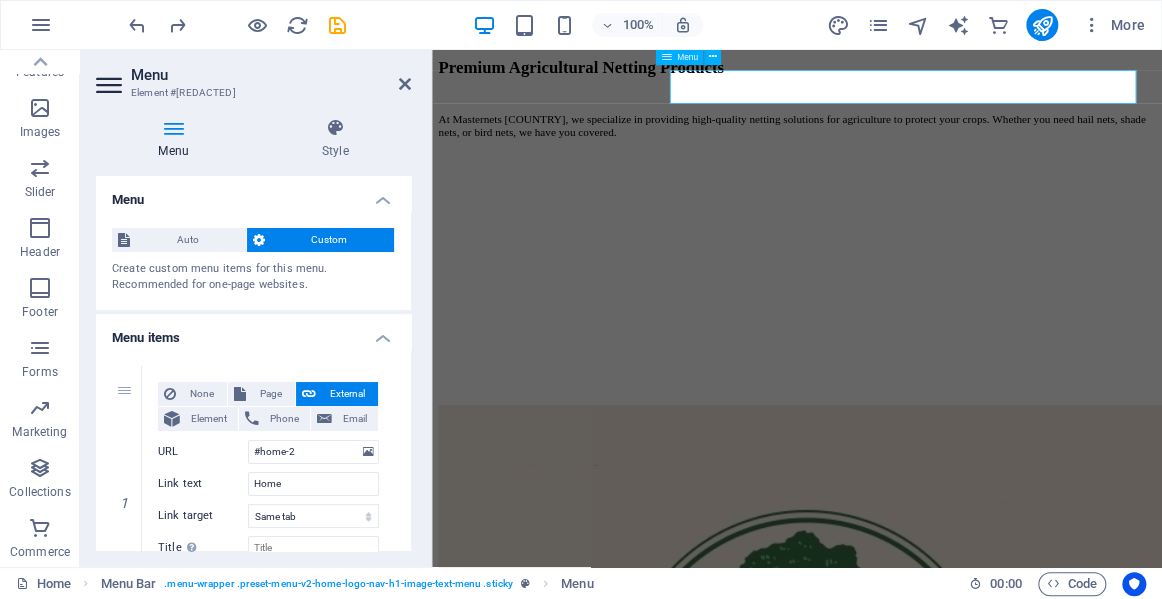 scroll, scrollTop: 2164, scrollLeft: 0, axis: vertical 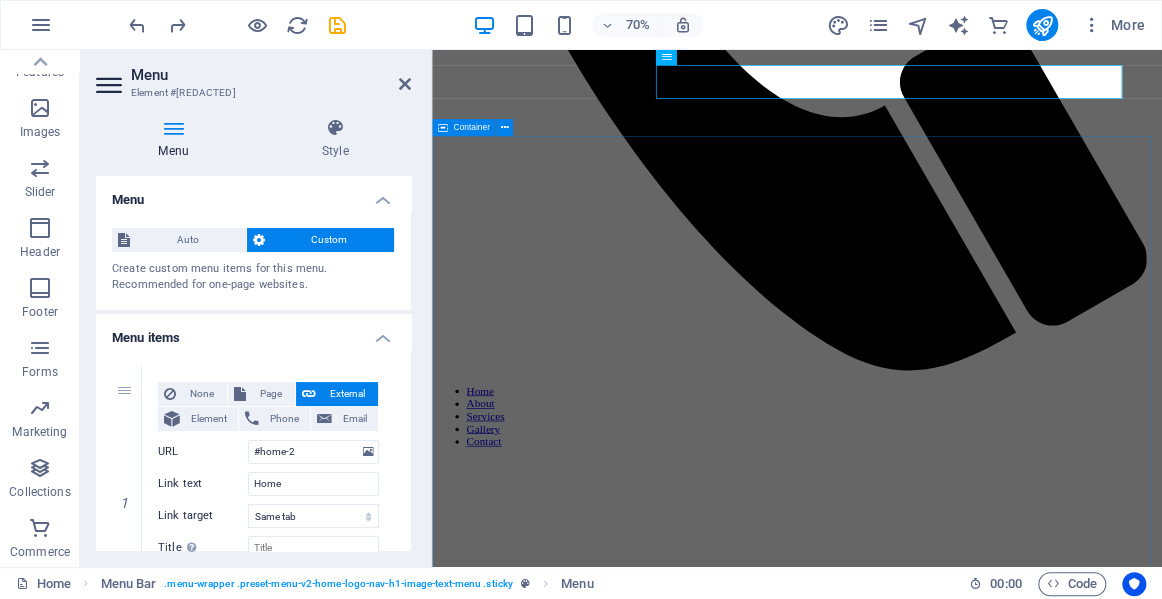 click on "Our Netting Solutions Hail Nets Protect your crops from hail damage with our durable hail nets, specially designed for maximum coverage. Shade Nets Provide your plants with the ideal shade and temperature control using our high-quality shade nets. Bird Nets Keep birds away from your valuable crops with our effective and reliable bird nets. Fruit Tree Nets Ensure the best protection for your fruit trees with our custom netting solutions. Grape Vineyard Nets Safeguard your grapes from pests and weather variations using our vineyard nets. Vegetable Crop Nets Protect your vegetable crops with our versatile netting options, ideal for various planting scenarios." at bounding box center (953, 6137) 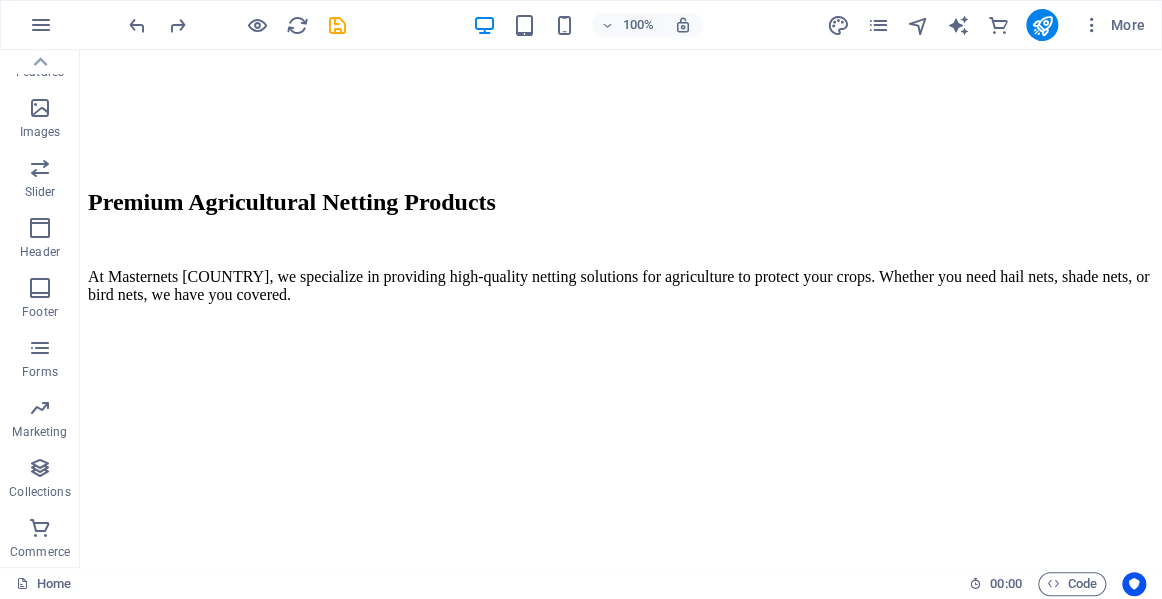 scroll, scrollTop: 2080, scrollLeft: 0, axis: vertical 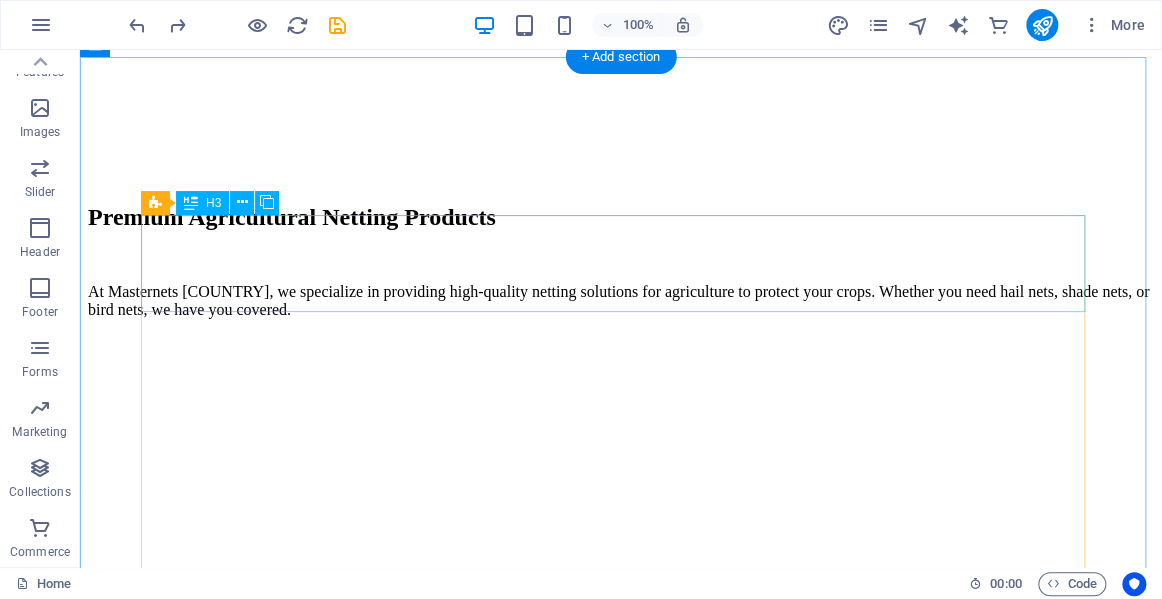 click on "What types of netting do you offer?" at bounding box center [621, 12513] 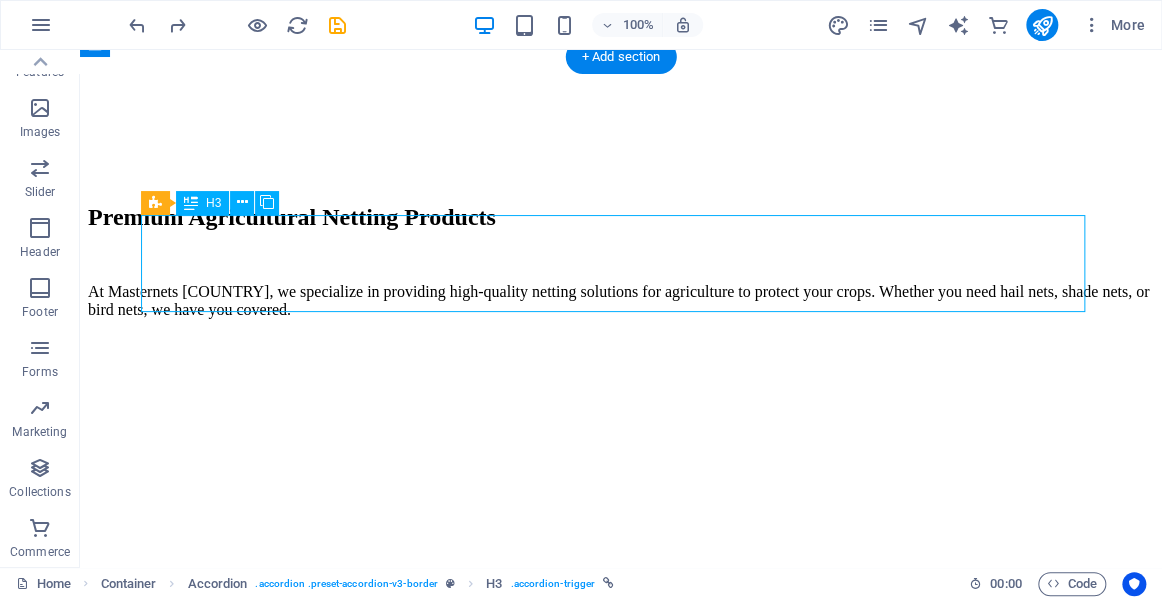 click on "What types of netting do you offer?" at bounding box center (621, 12513) 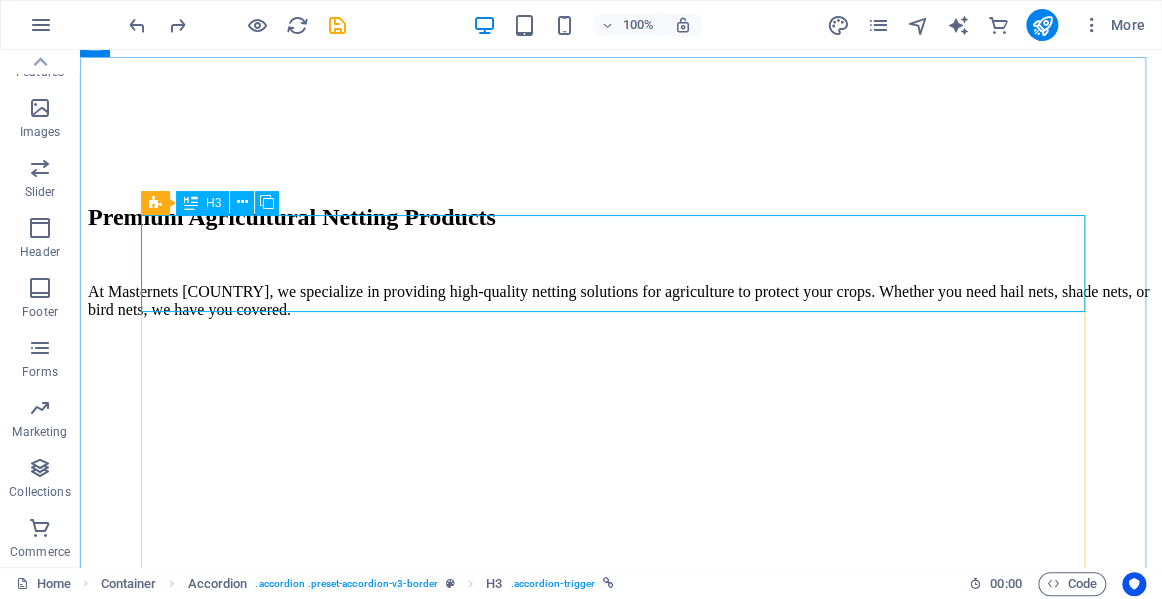 click on "H3" at bounding box center [202, 203] 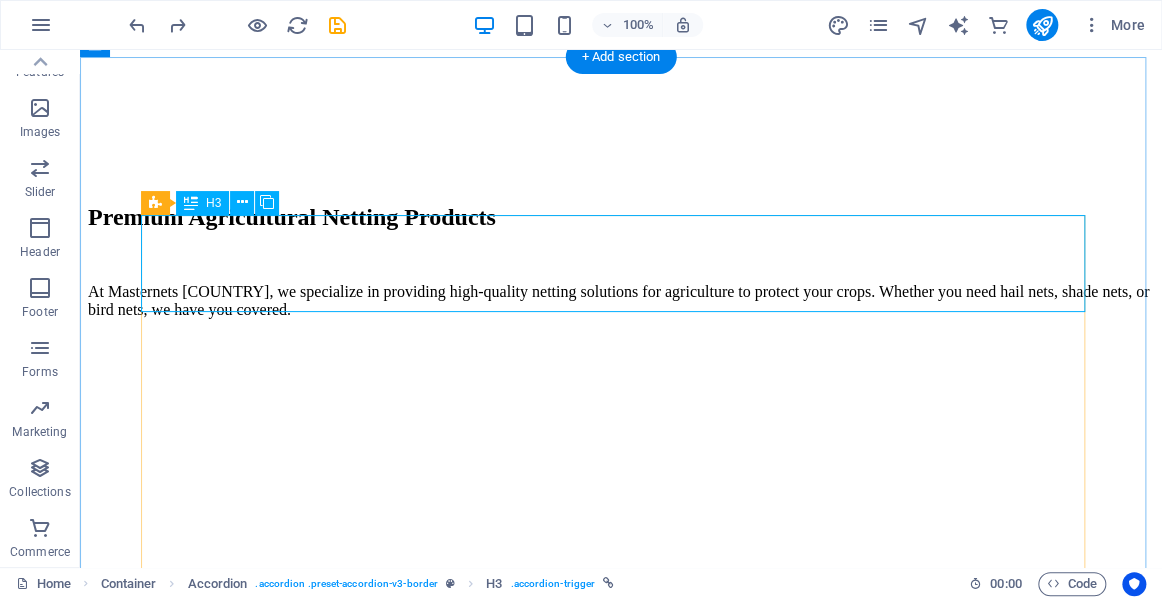 click on "What types of netting do you offer?" at bounding box center [621, 12513] 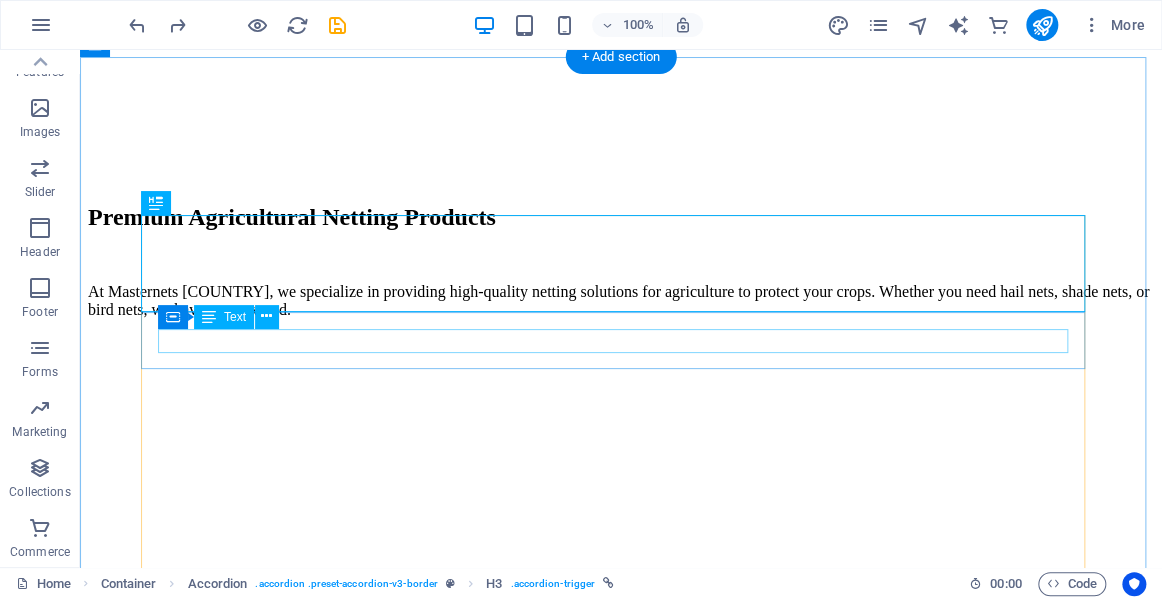 click on "We offer hail nets, shade nets, and bird nets suitable for various agricultural applications." at bounding box center (621, 12552) 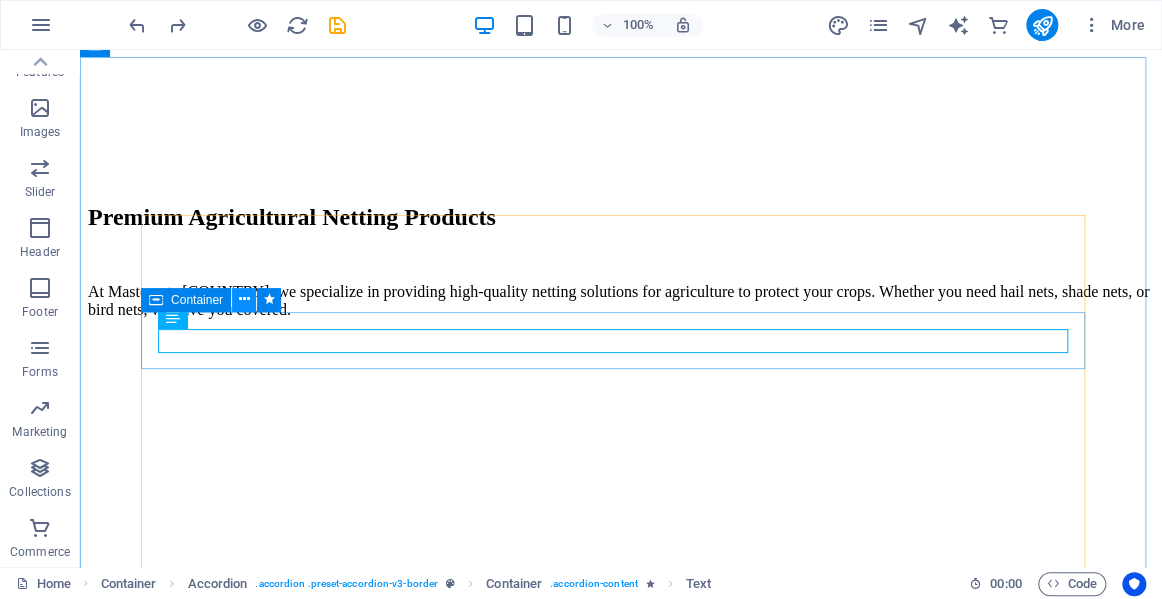 click at bounding box center [244, 299] 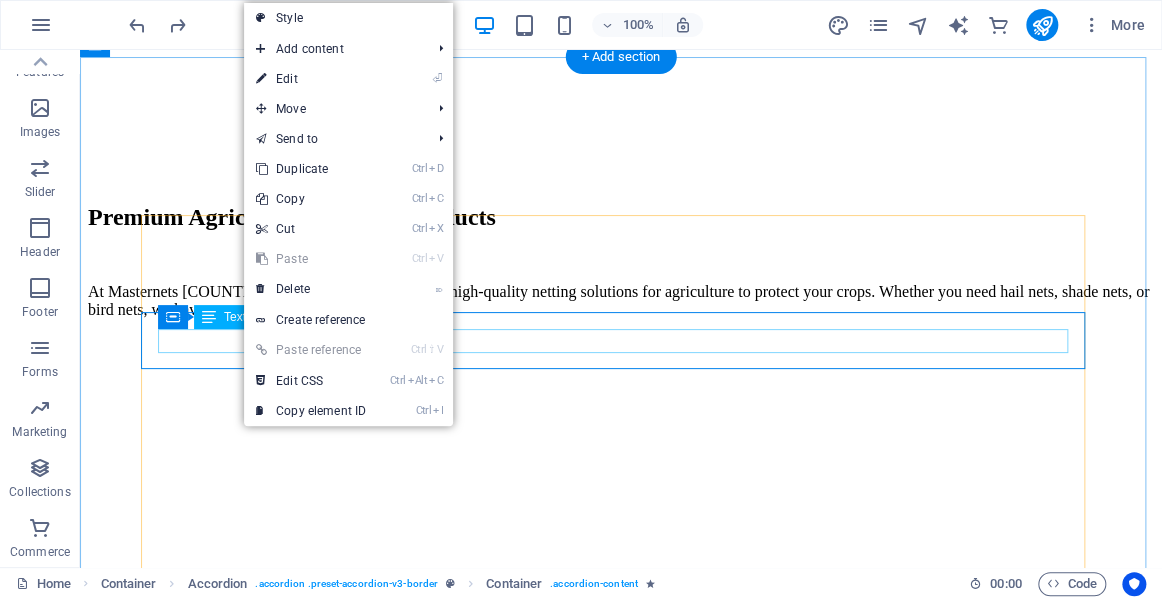 click on "We offer hail nets, shade nets, and bird nets suitable for various agricultural applications." at bounding box center [621, 12552] 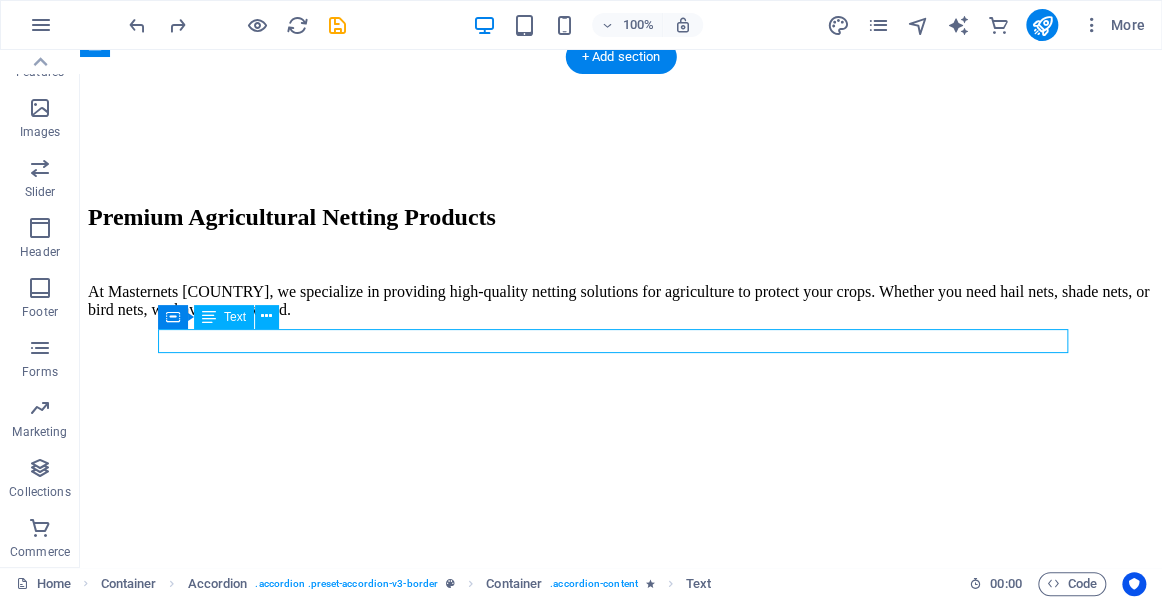 click on "We offer hail nets, shade nets, and bird nets suitable for various agricultural applications." at bounding box center (621, 12552) 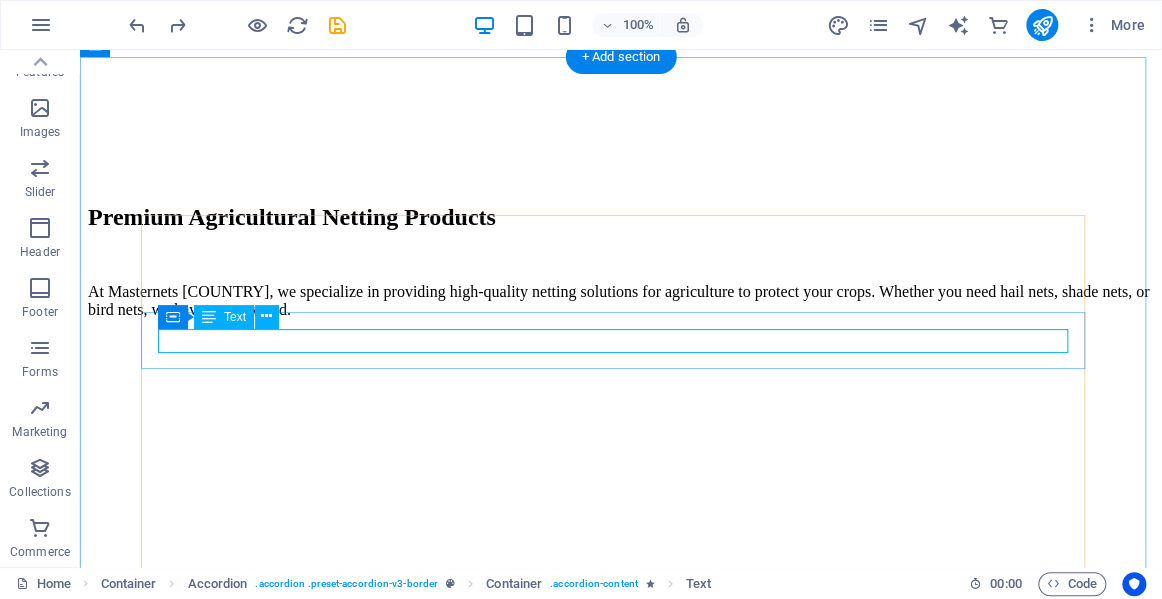 click on "We offer hail nets, shade nets, and bird nets suitable for various agricultural applications." at bounding box center [621, 12552] 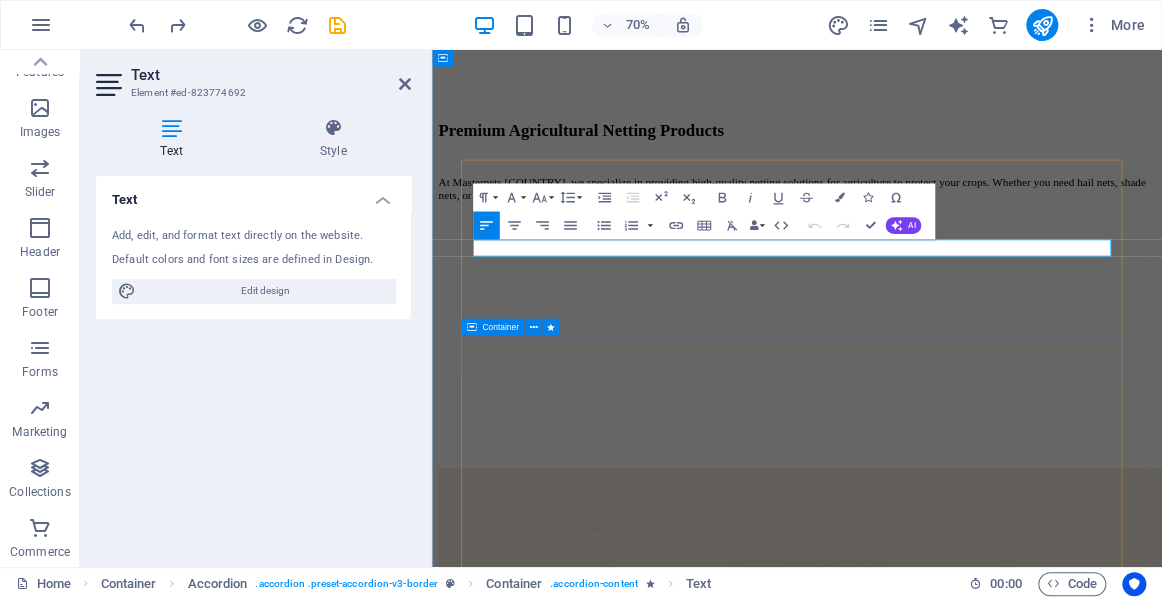 click on "Our netting solutions protect crops from extreme weather, pests, and birds, ultimately improving yield and quality." at bounding box center [953, 12327] 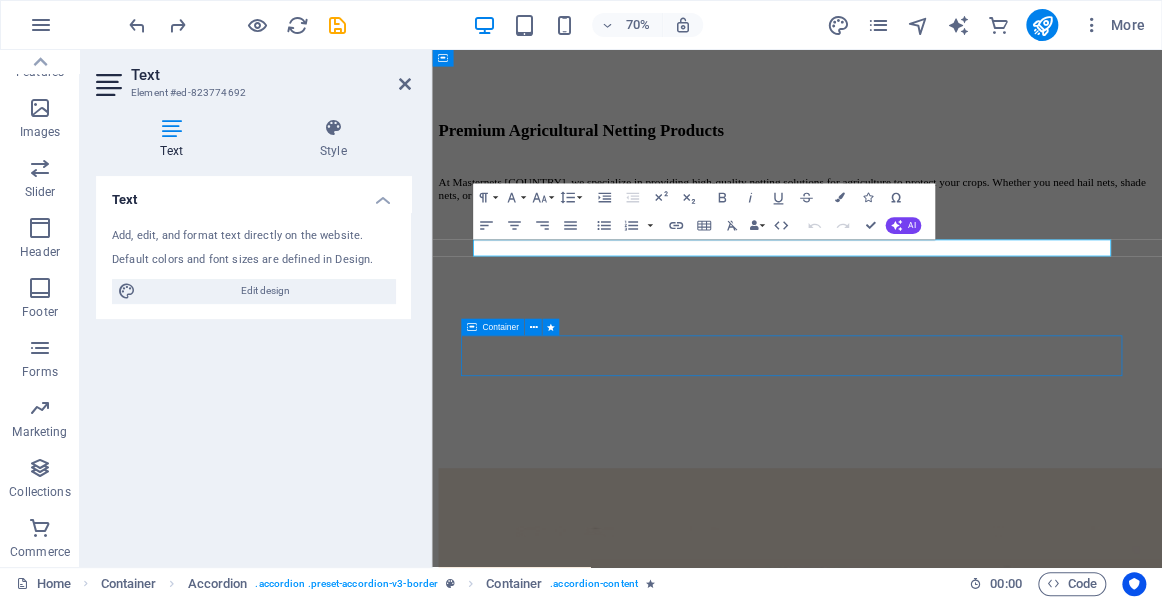 scroll, scrollTop: 2087, scrollLeft: 0, axis: vertical 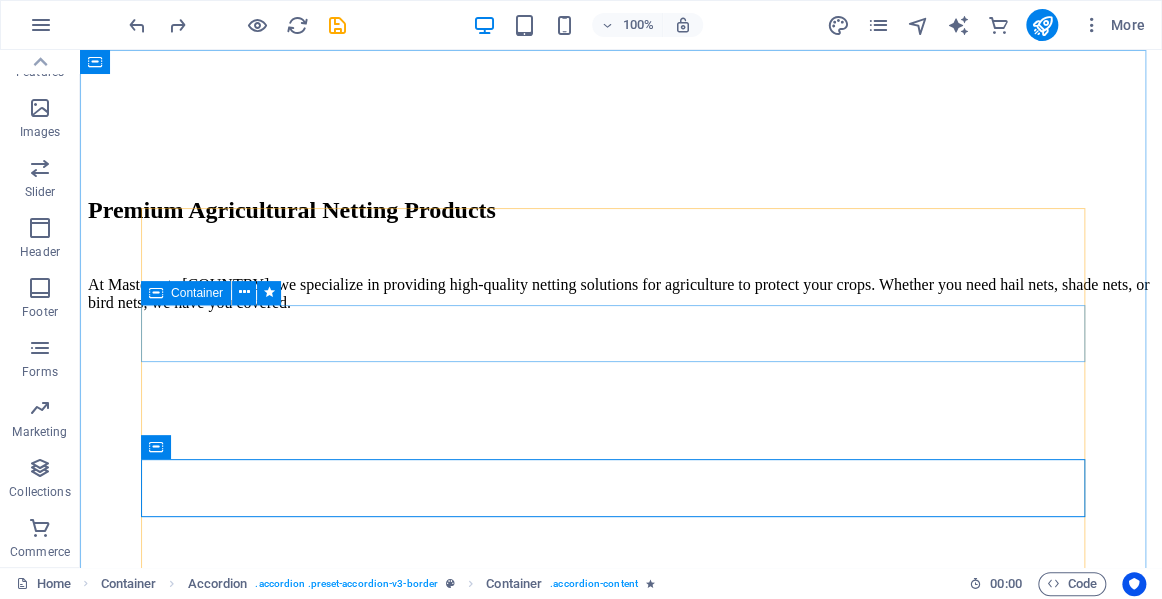 click on "Container" at bounding box center [197, 293] 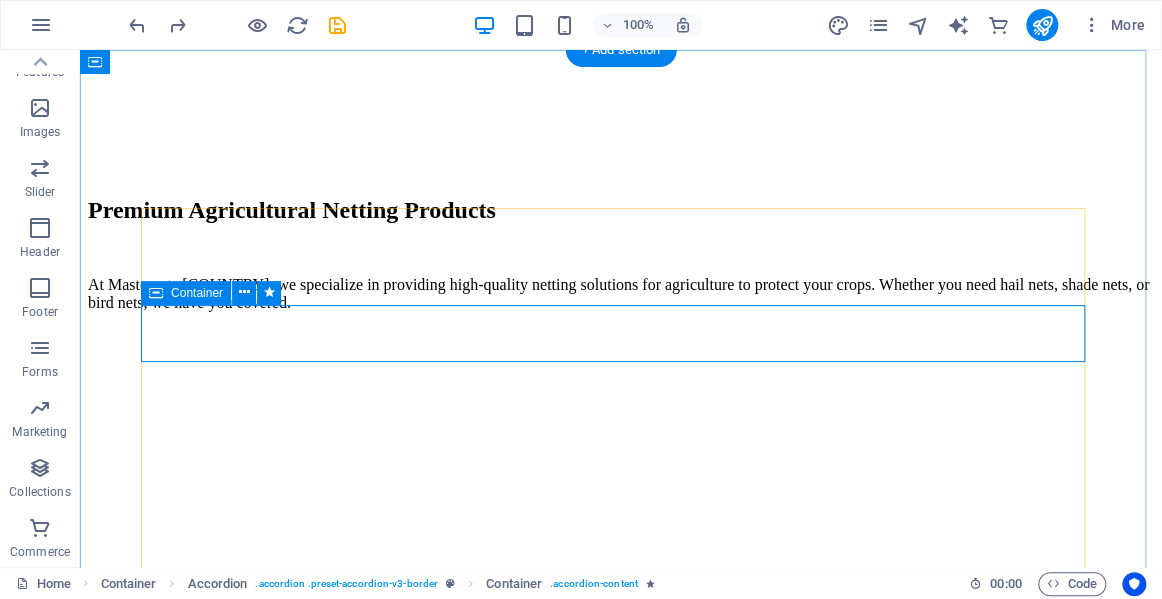 click on "We offer hail nets, shade nets, and bird nets suitable for various agricultural applications." at bounding box center (621, 12545) 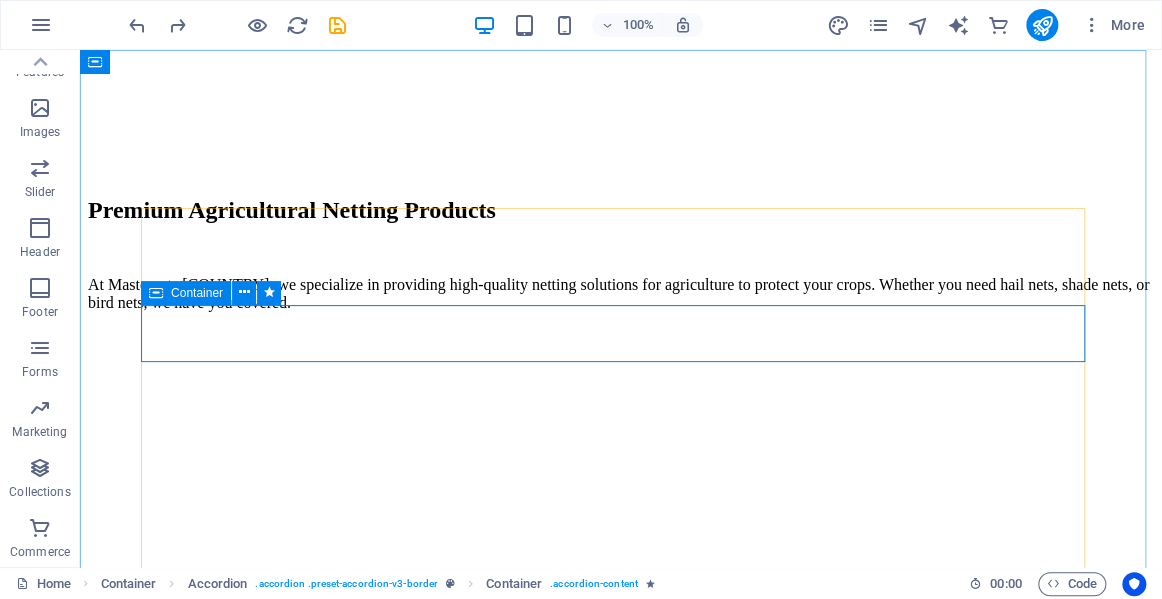 click on "Container" at bounding box center (197, 293) 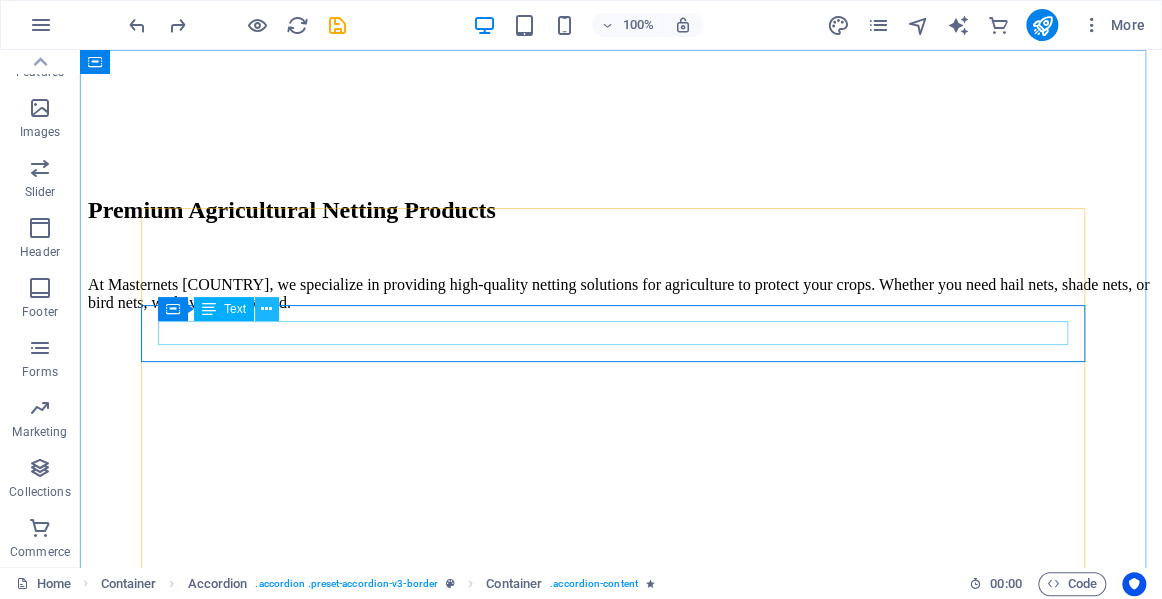 click at bounding box center (266, 309) 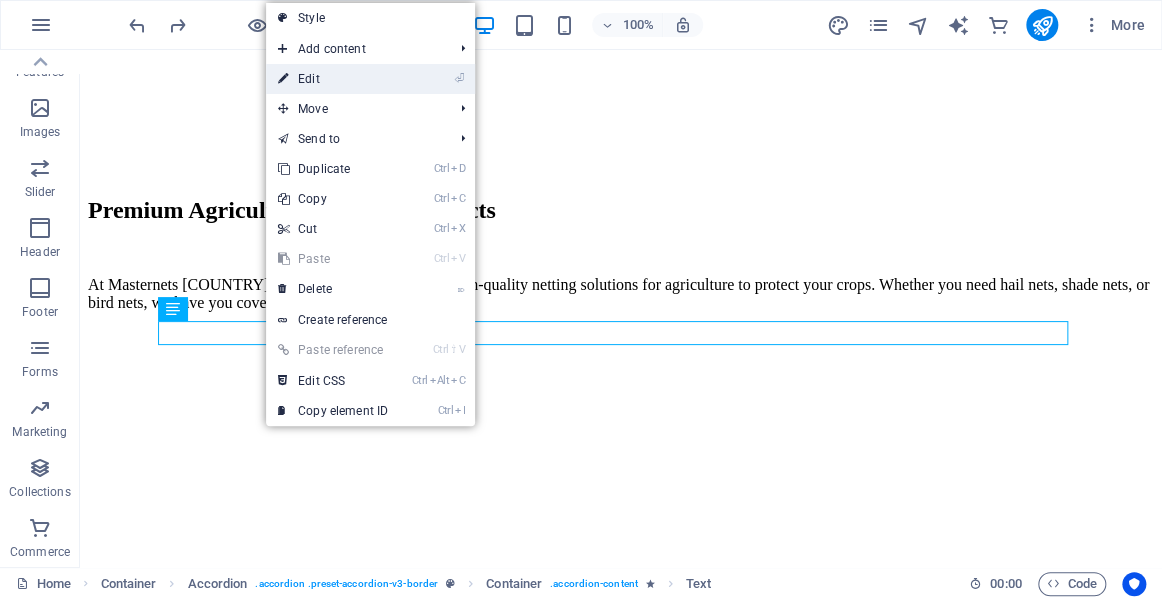 click on "⏎  Edit" at bounding box center (333, 79) 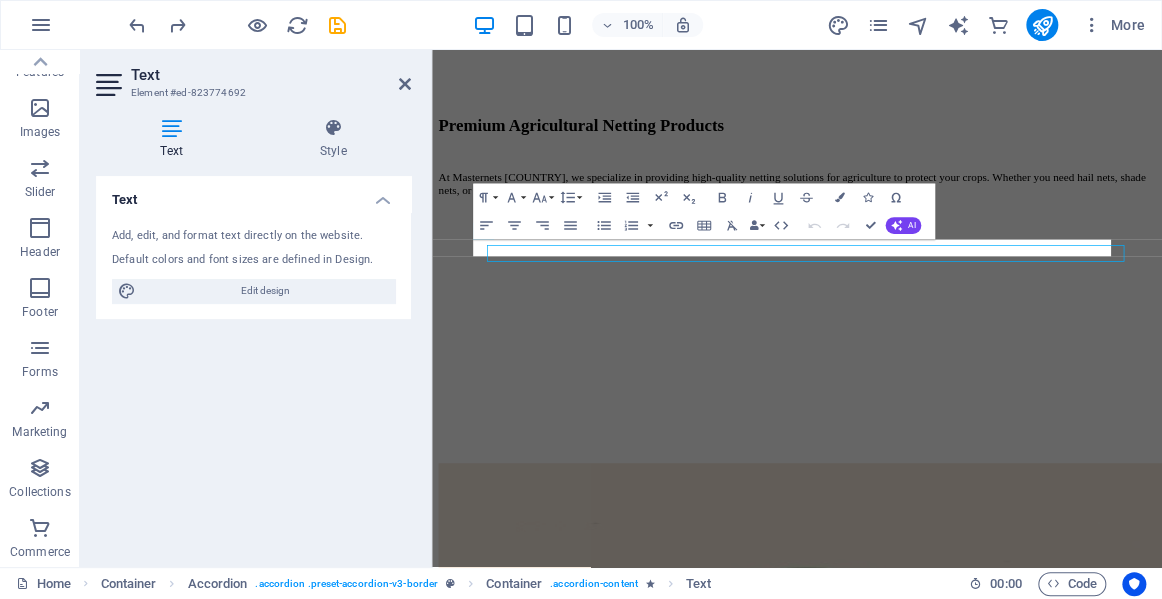 scroll, scrollTop: 2080, scrollLeft: 0, axis: vertical 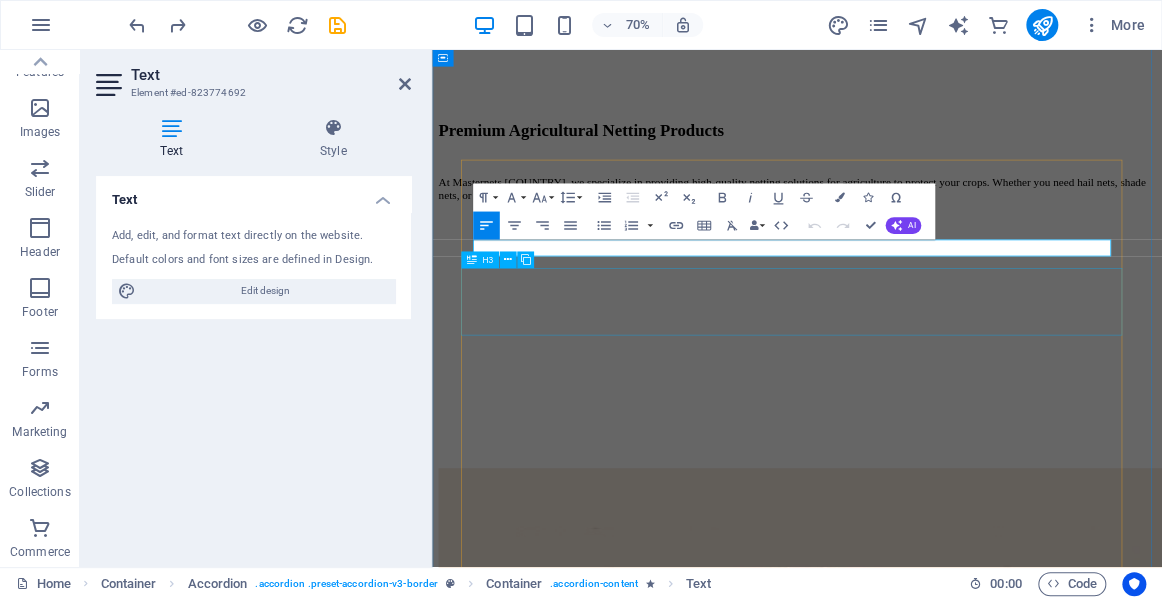 click on "How can your netting products benefit my crops?" at bounding box center (953, 12289) 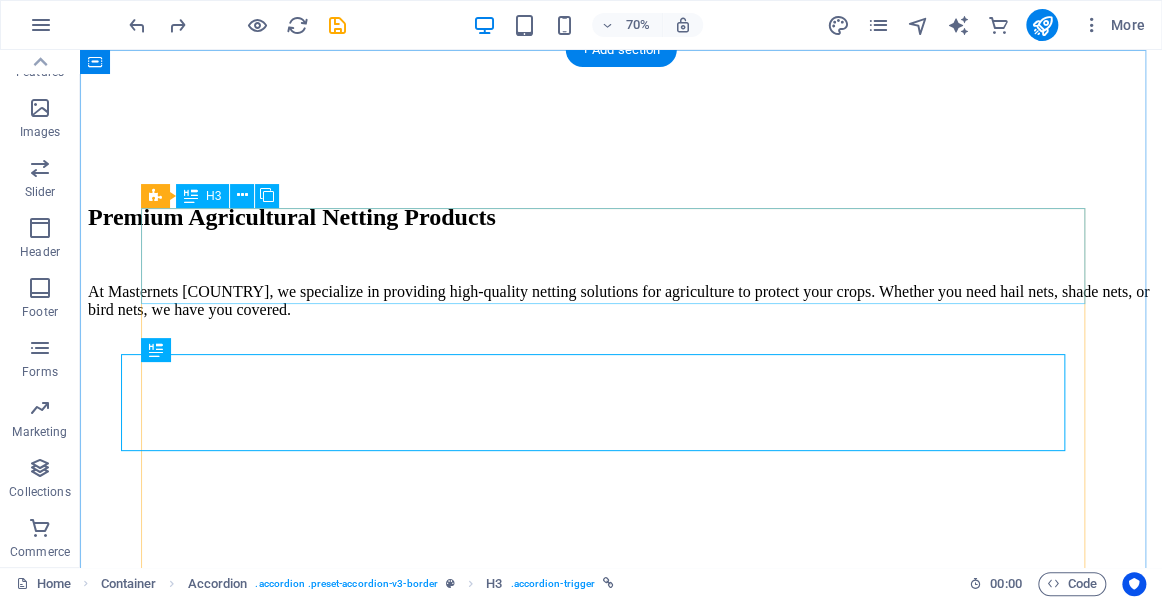 scroll, scrollTop: 2087, scrollLeft: 0, axis: vertical 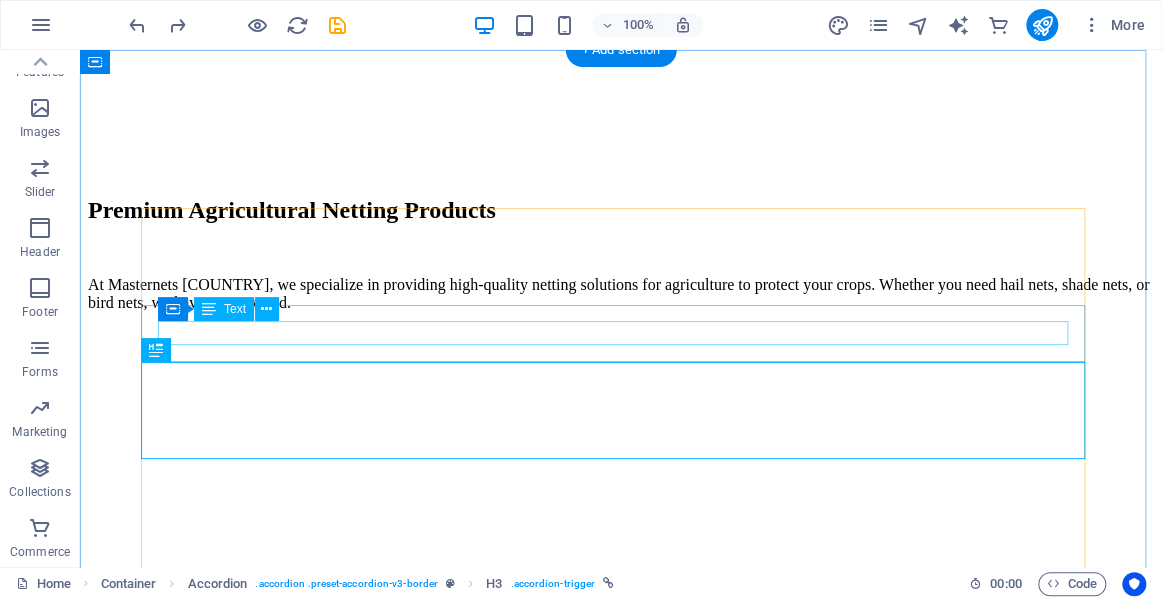 click on "We offer hail nets, shade nets, and bird nets suitable for various agricultural applications." at bounding box center [621, 12545] 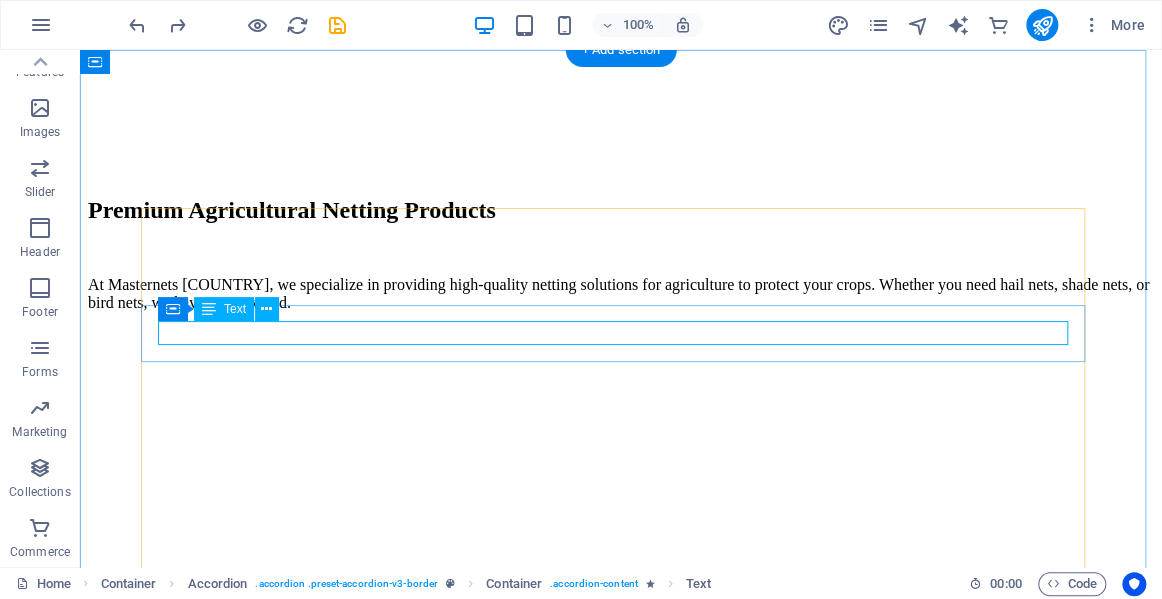click on "We offer hail nets, shade nets, and bird nets suitable for various agricultural applications." at bounding box center (621, 12545) 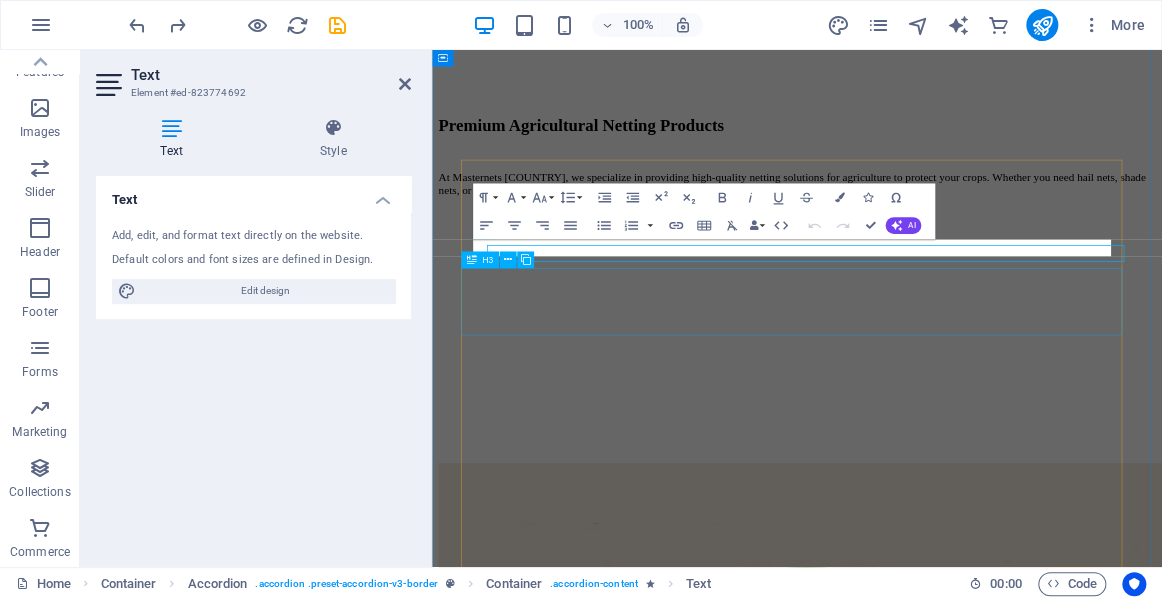 scroll, scrollTop: 2080, scrollLeft: 0, axis: vertical 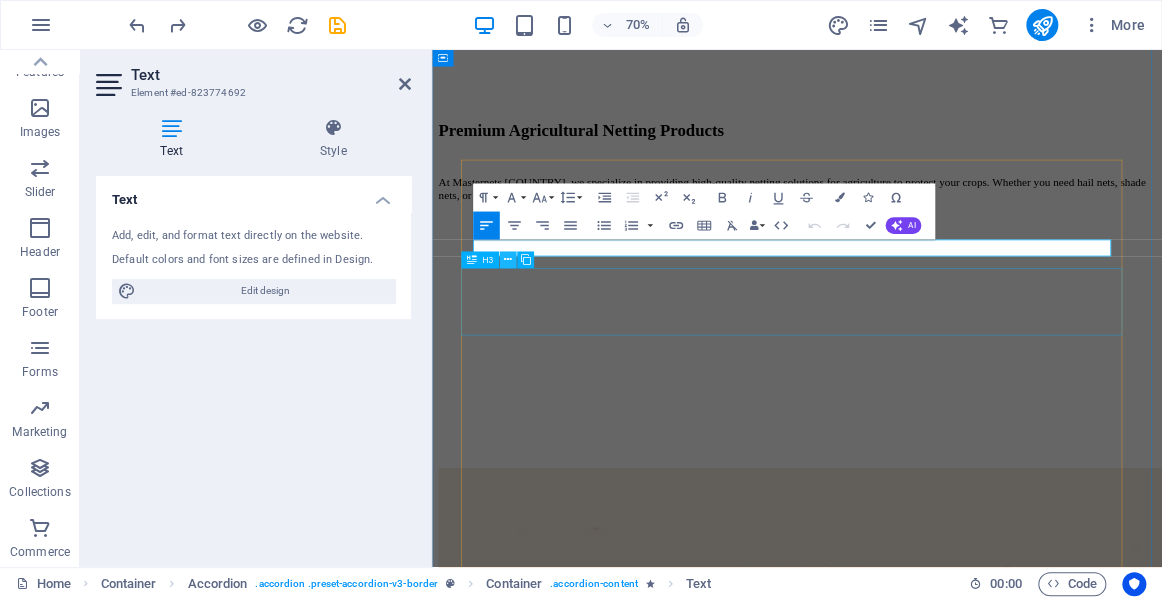 click at bounding box center [508, 259] 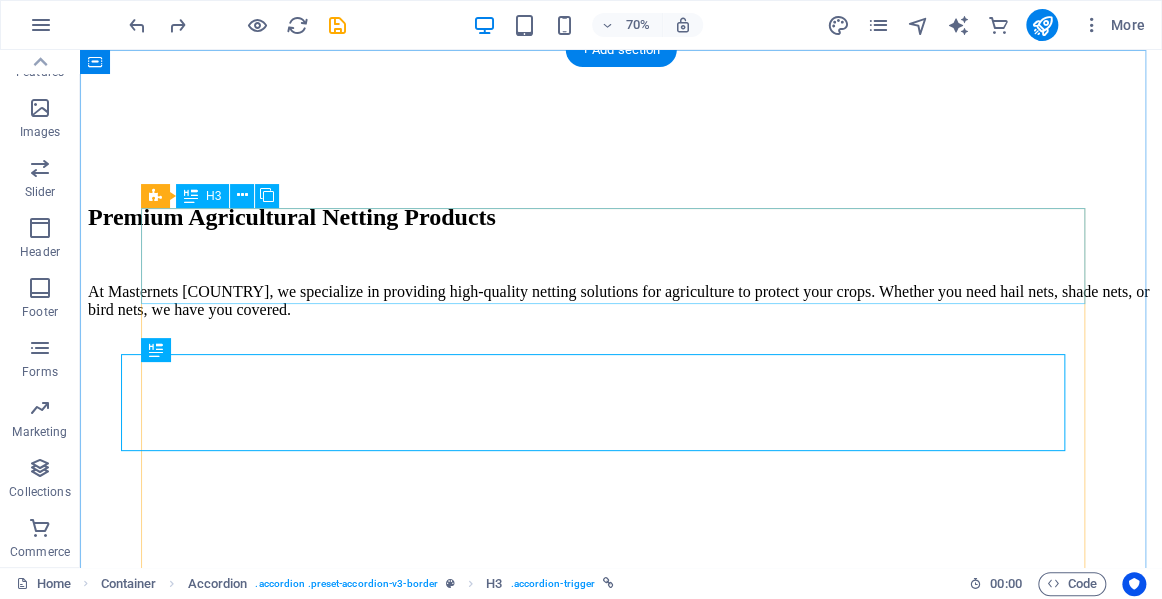 scroll, scrollTop: 2087, scrollLeft: 0, axis: vertical 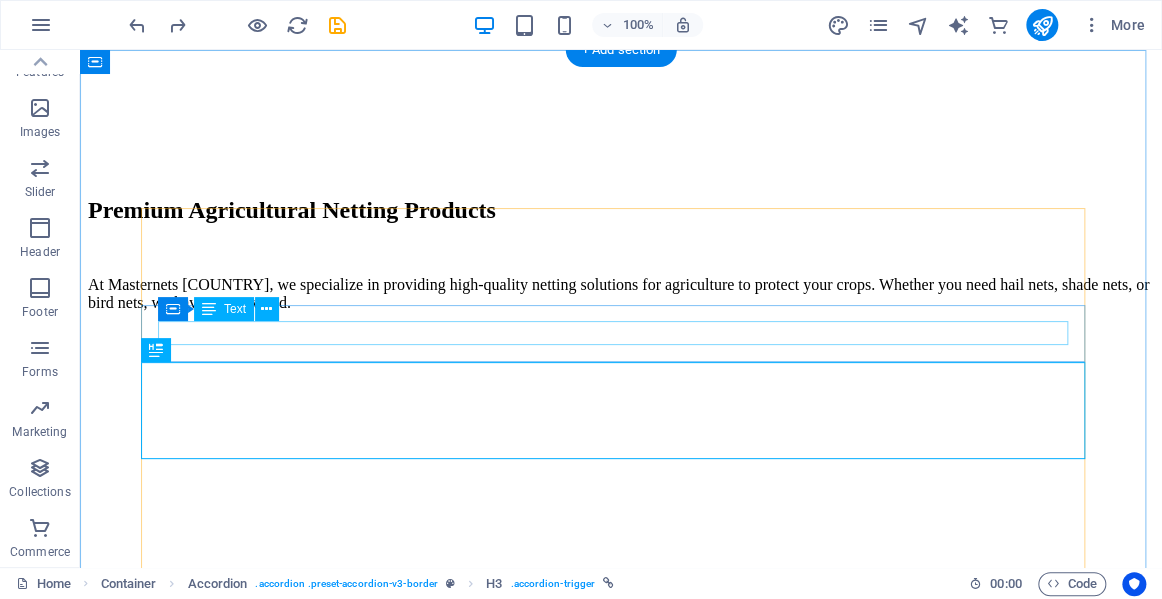 click on "We offer hail nets, shade nets, and bird nets suitable for various agricultural applications." at bounding box center (621, 12545) 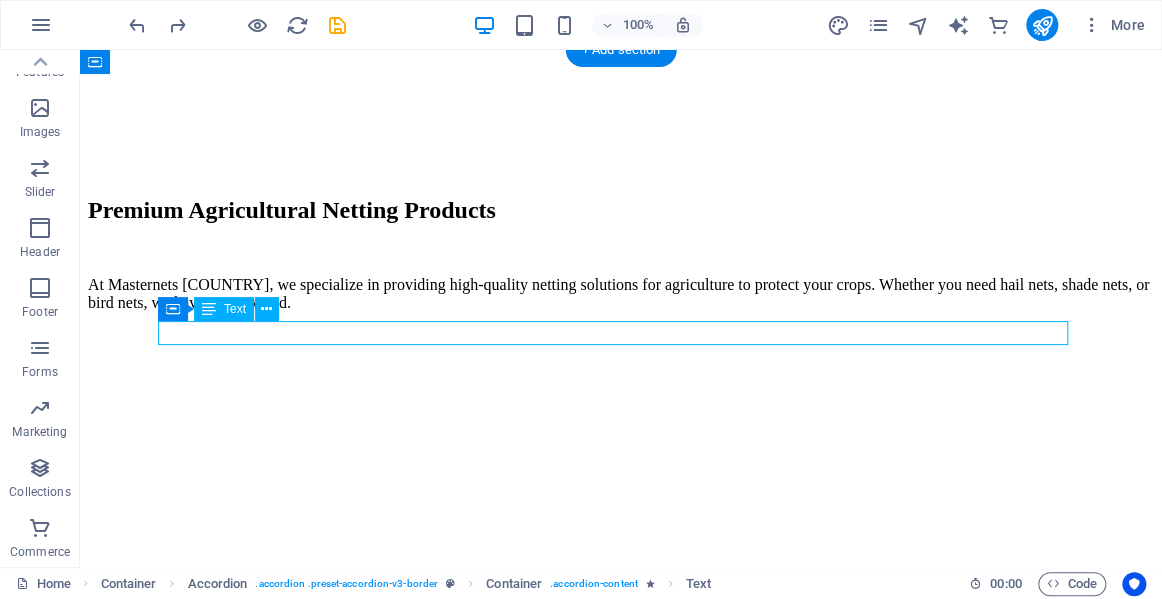 click on "We offer hail nets, shade nets, and bird nets suitable for various agricultural applications." at bounding box center (621, 12545) 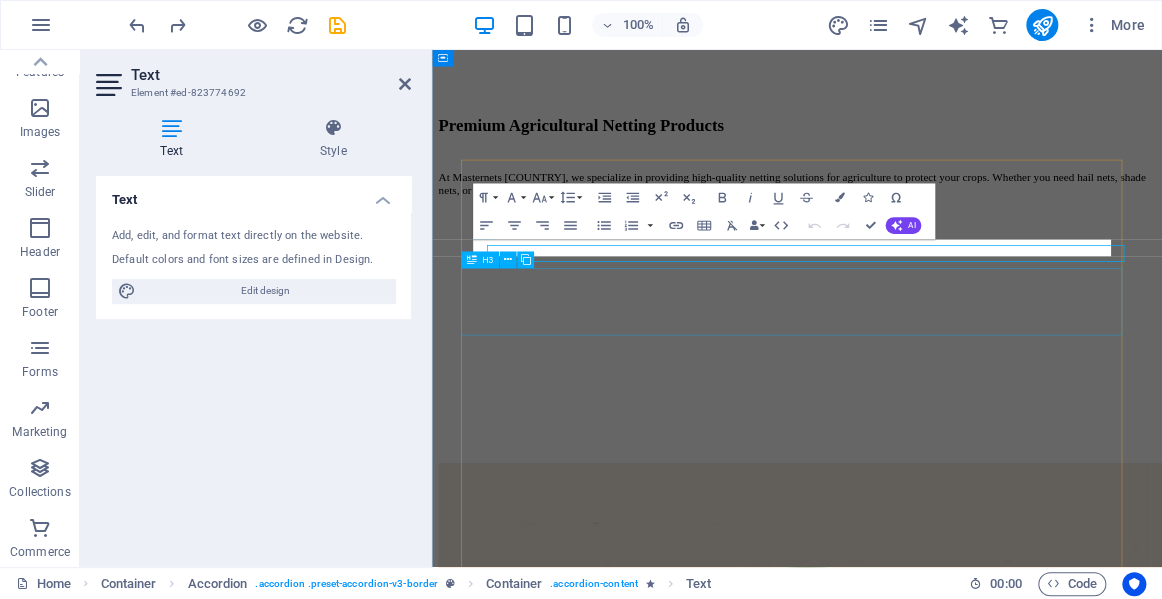 scroll, scrollTop: 2080, scrollLeft: 0, axis: vertical 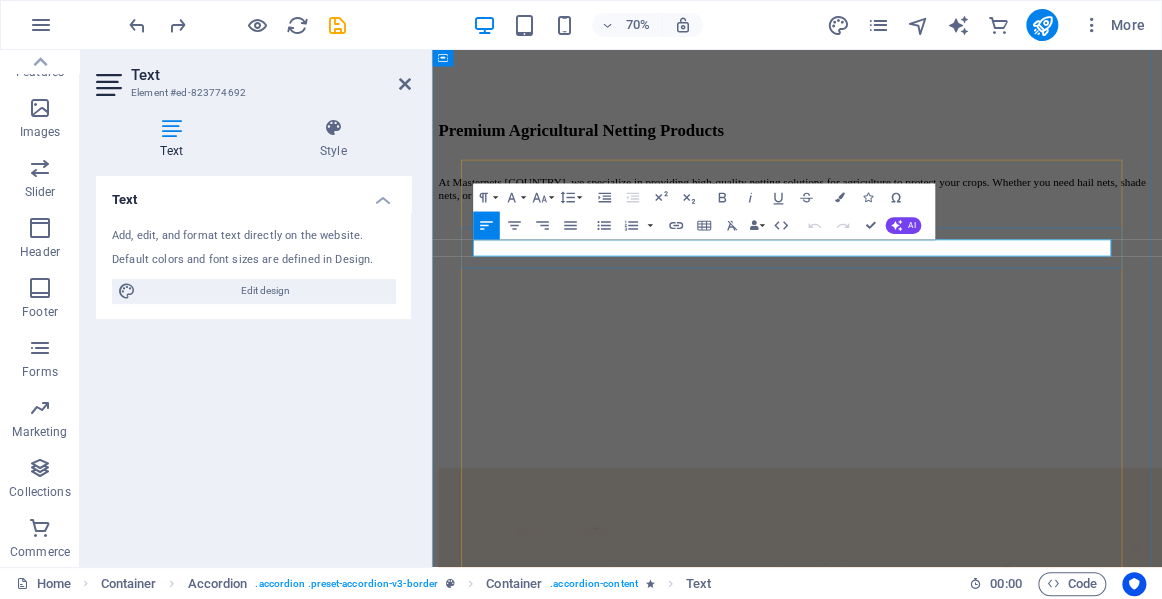 click on "We offer hail nets, shade nets, and bird nets suitable for various agricultural applications." at bounding box center (953, 12250) 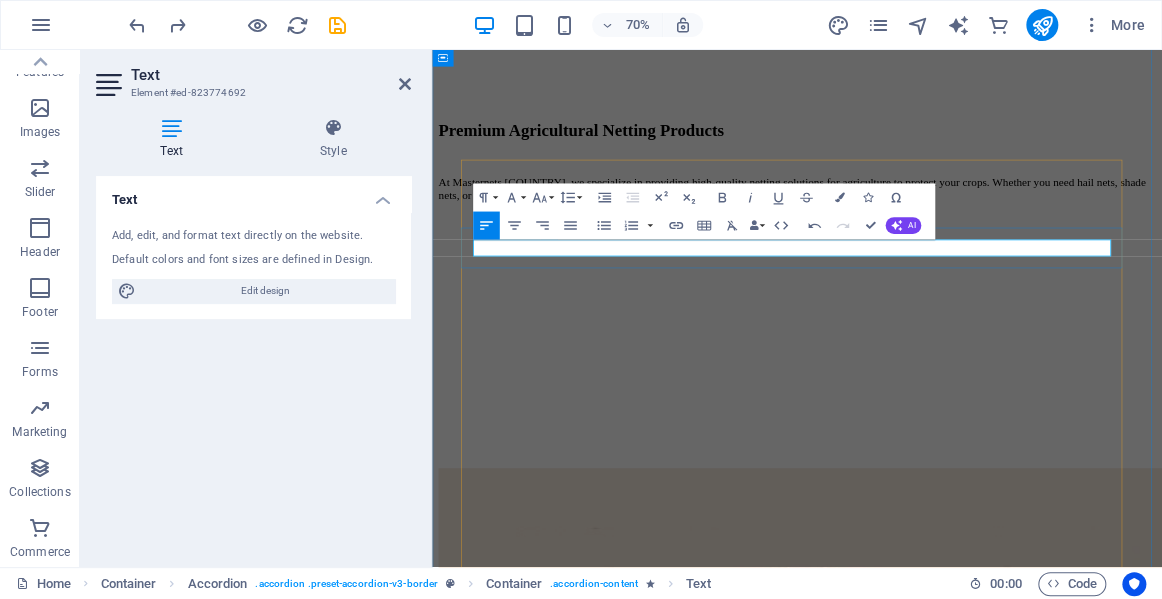 click on "We offer a combination et hail nets, shade nets, and bird nets suitable for various agricultural applications." at bounding box center (953, 12250) 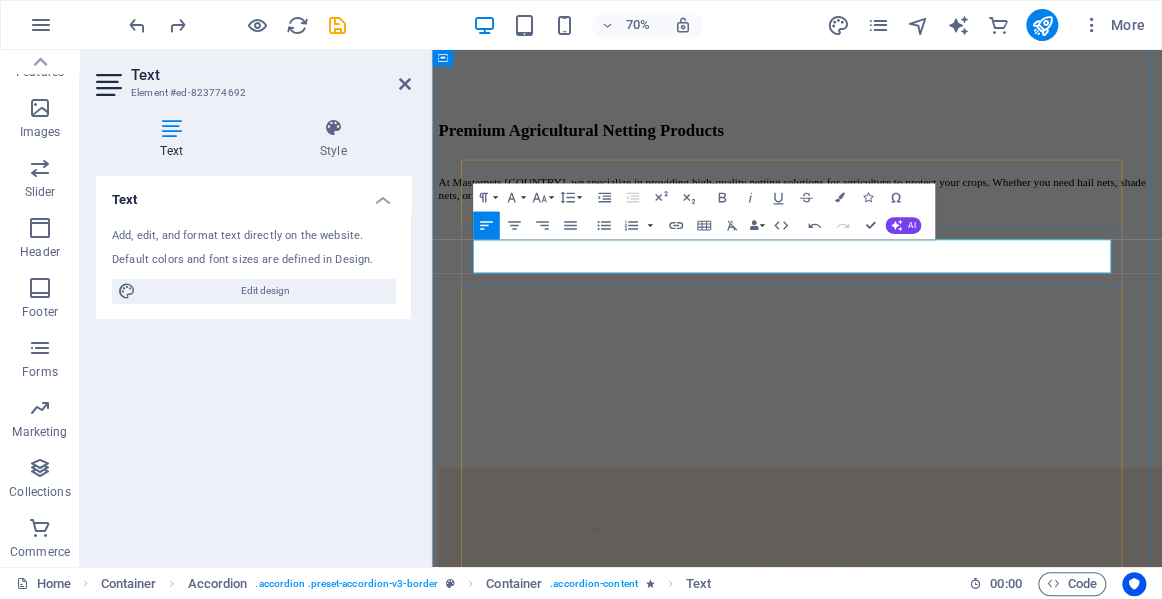 click on "We offer a combination net, which is primarily a hail and drape ent, but  ethail nets, shade nets, and bird nets suitable for various agricultural applications." at bounding box center (953, 12250) 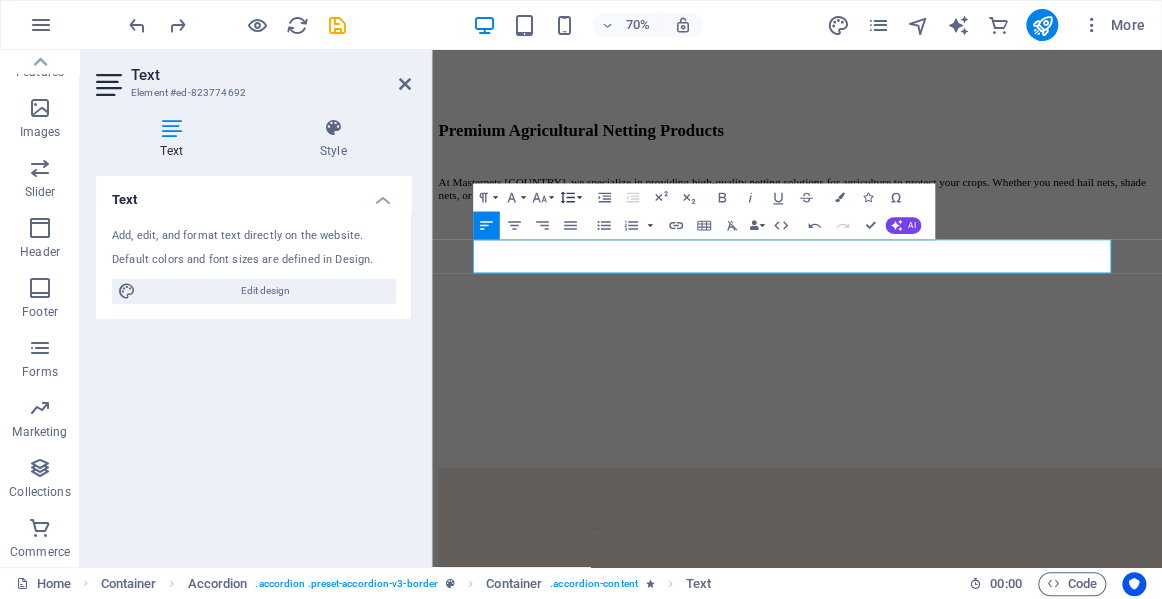 click on "Line Height" at bounding box center [570, 197] 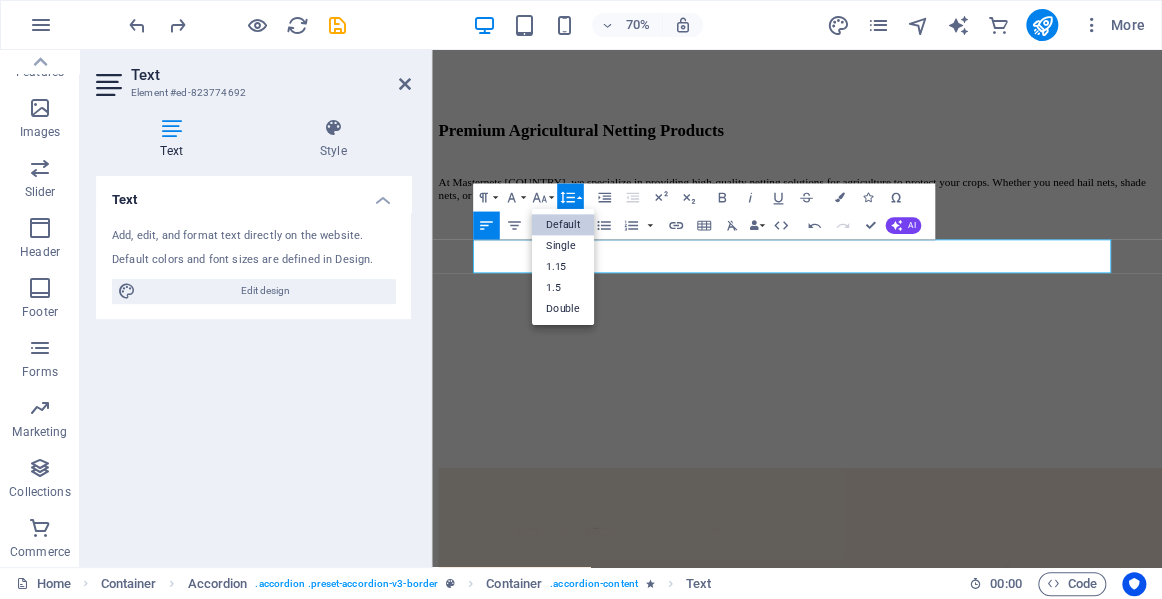 scroll, scrollTop: 0, scrollLeft: 0, axis: both 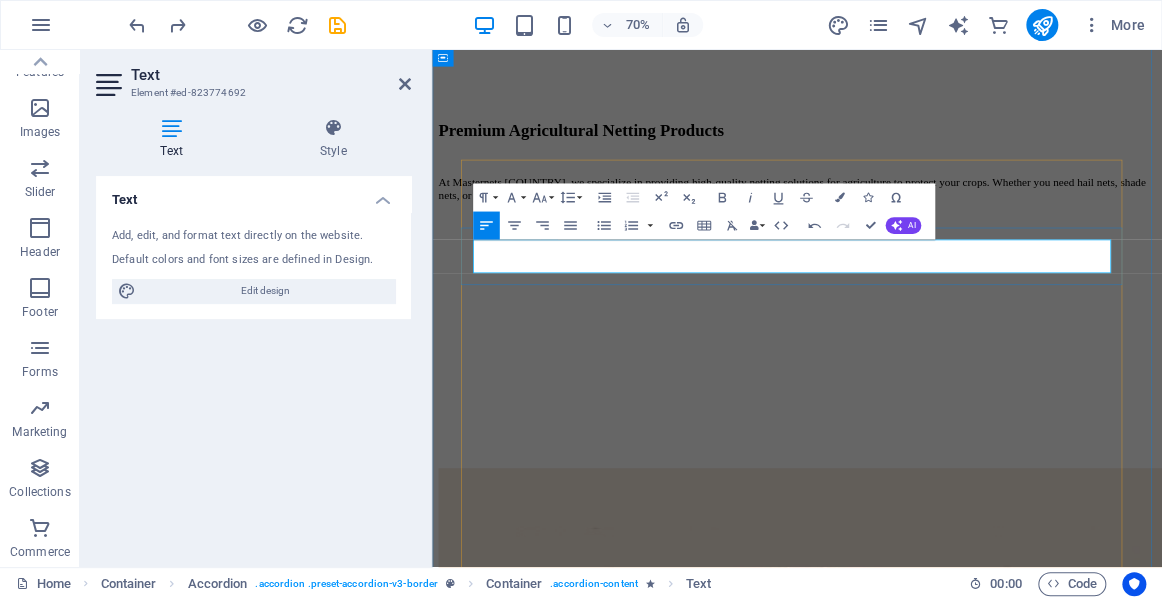 click on "As a hail       ethail nets, shade nets, and bird nets suitable for various agricultural applications." at bounding box center [953, 12284] 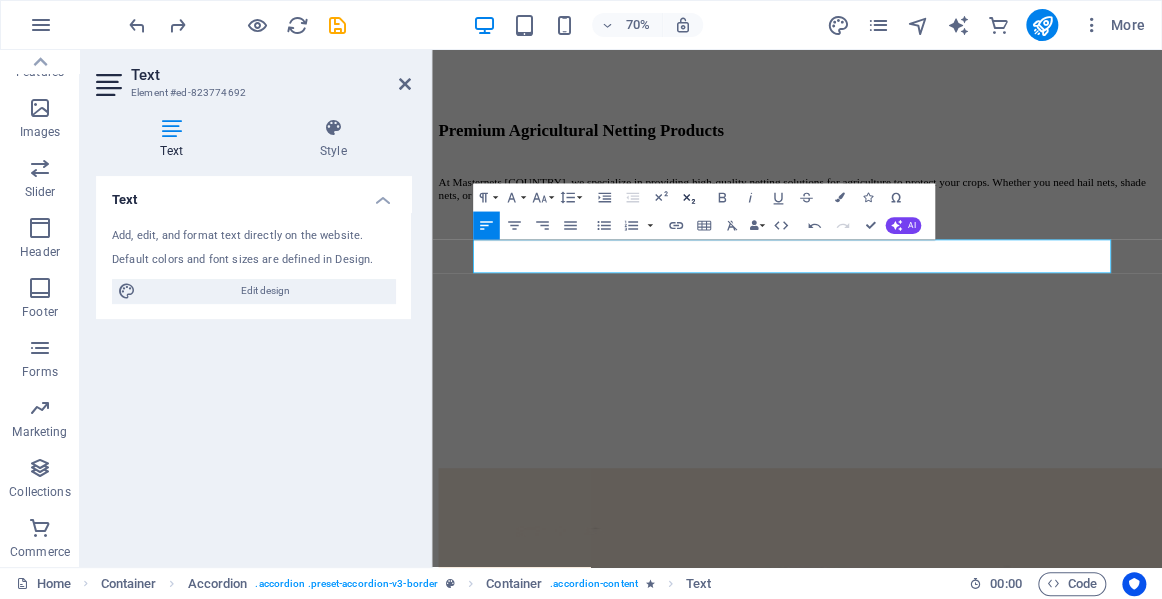 click 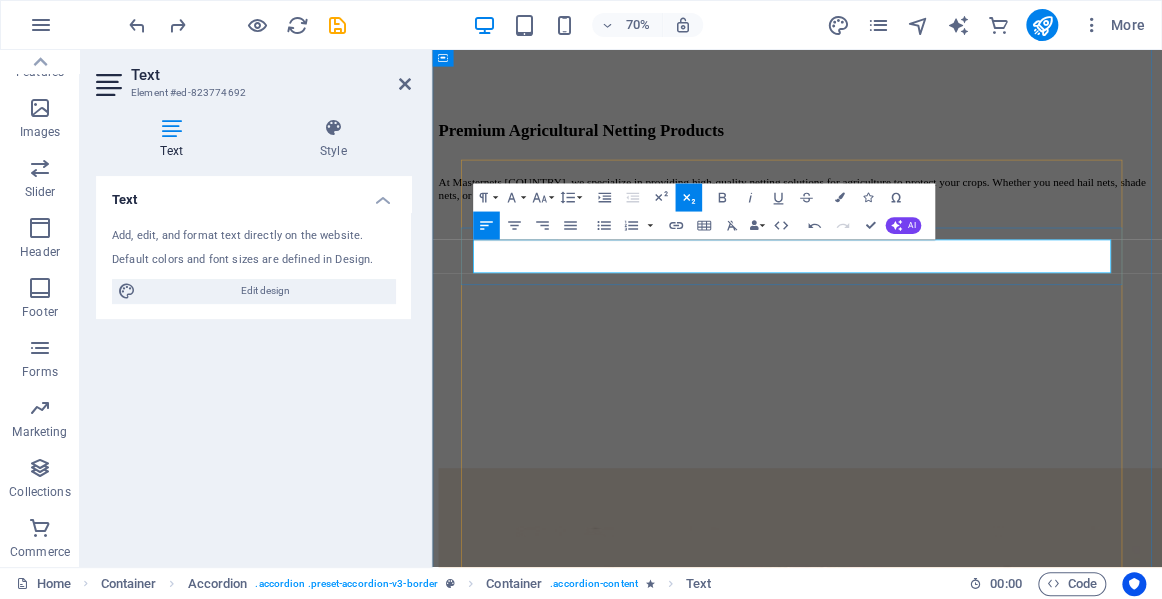click on "​ As a hail       ethail nets, shade nets, and bird nets suitable for various agricultural applications." at bounding box center [953, 12286] 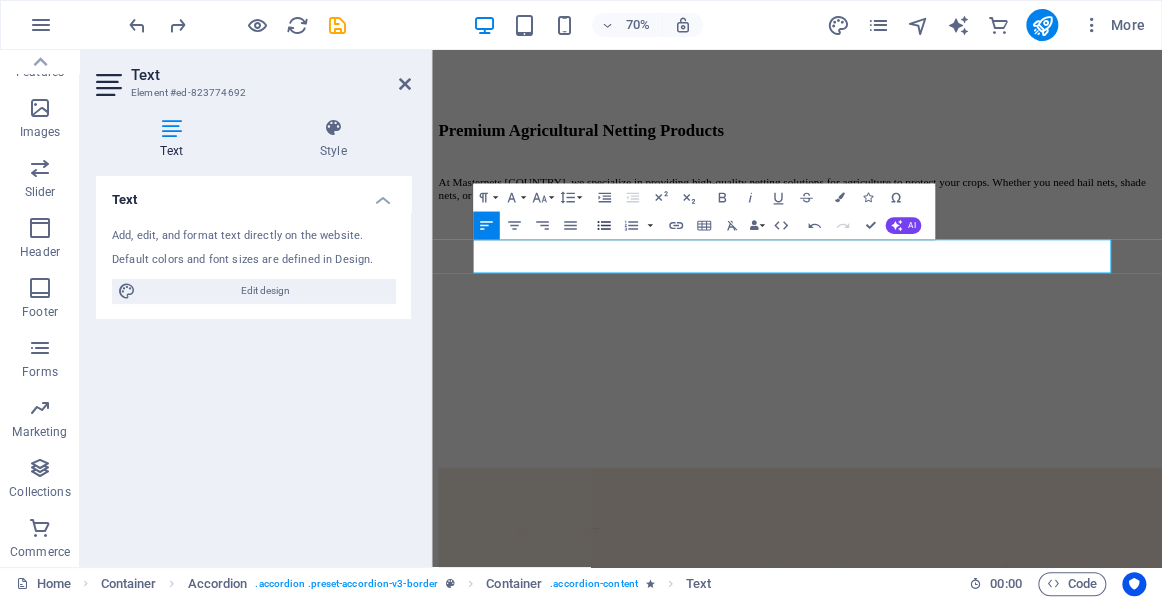 click 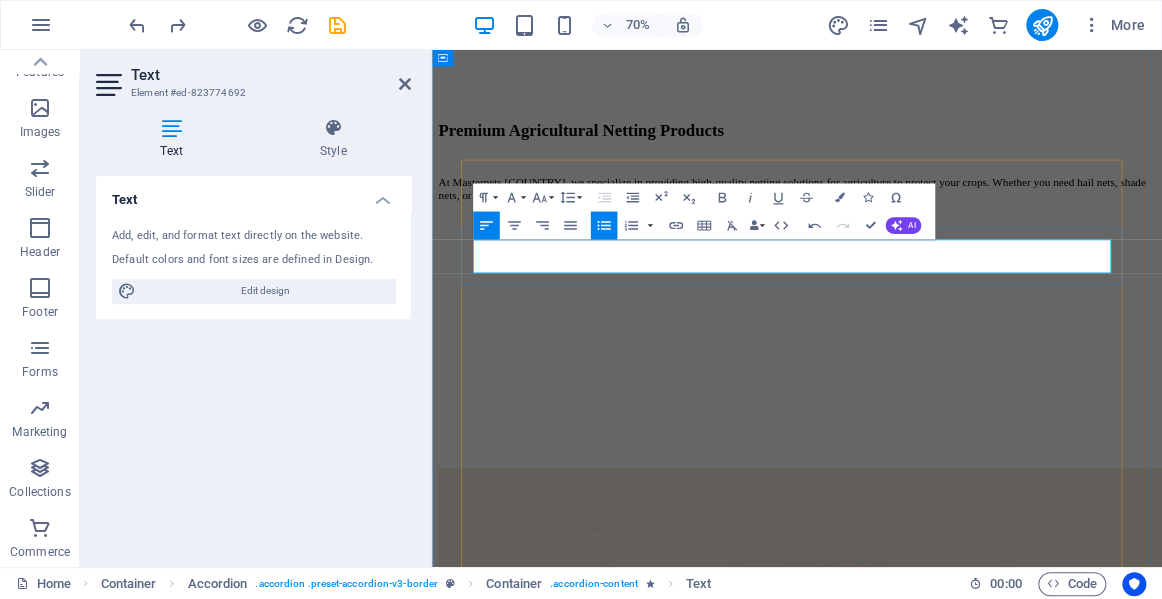 click on "As a hail       ethail nets, shade nets, and bird nets suitable for various agricultural applications." at bounding box center (973, 12286) 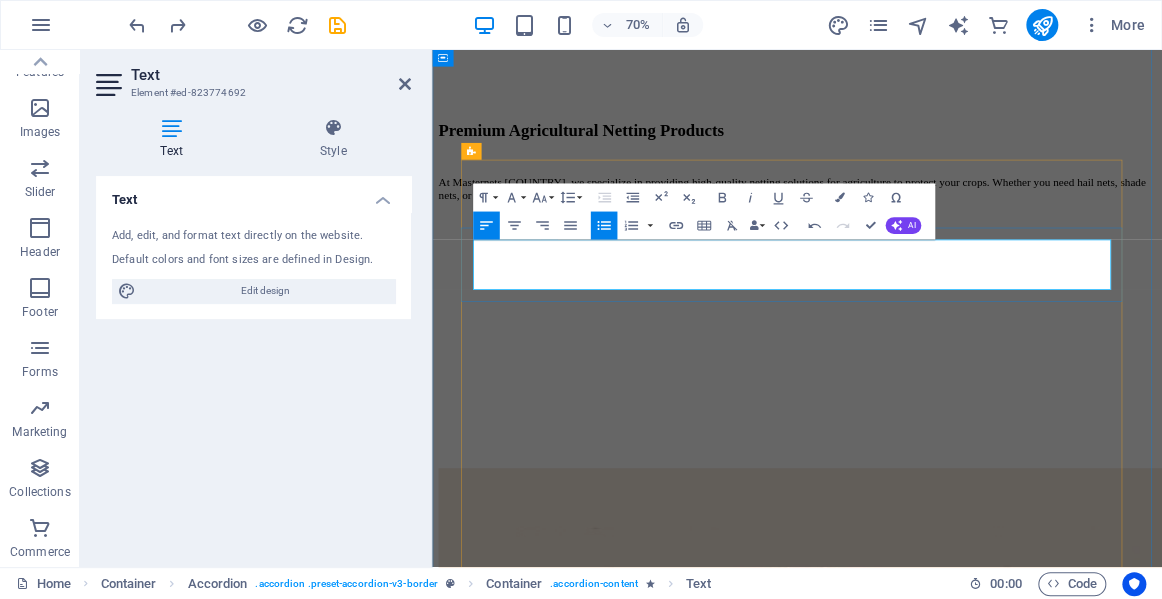 click on "As a hail et it is made of UV treated virgin polyethylene, super strong and durable.      ethail nets, shade nets, and bird nets suitable for various agricultural applications." at bounding box center (973, 12295) 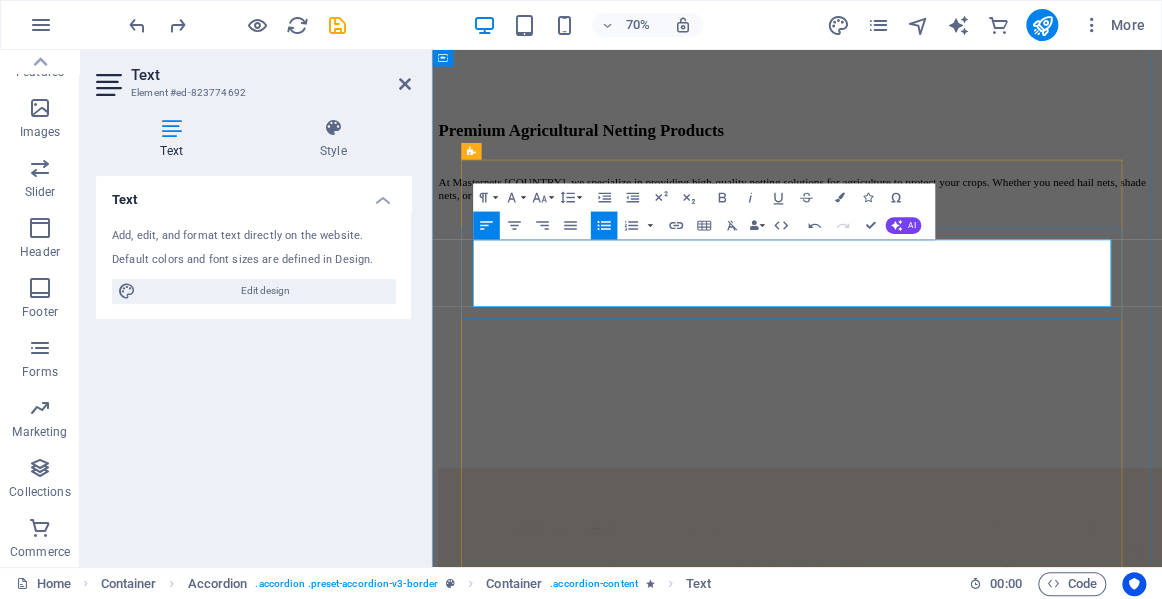 click on "As a bird net, it makes all greedy birds ad bats tur around to another orchard.      ethail nets, shade nets, and bird nets suitable for various agricultural applications." at bounding box center (973, 12315) 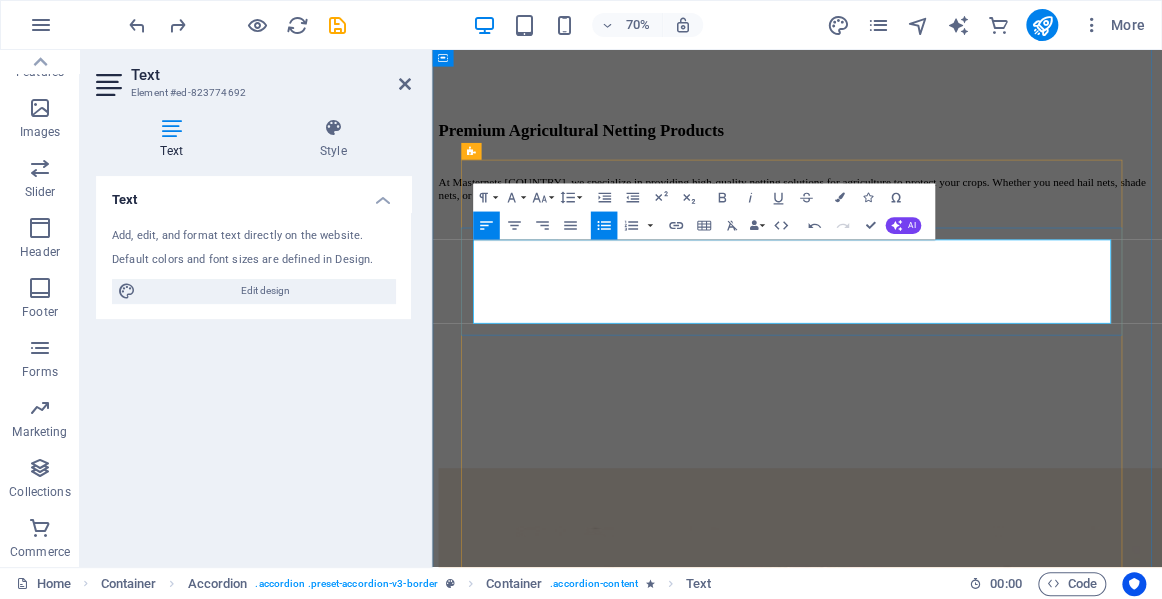 click on "It keeps most large isects out." at bounding box center (973, 12324) 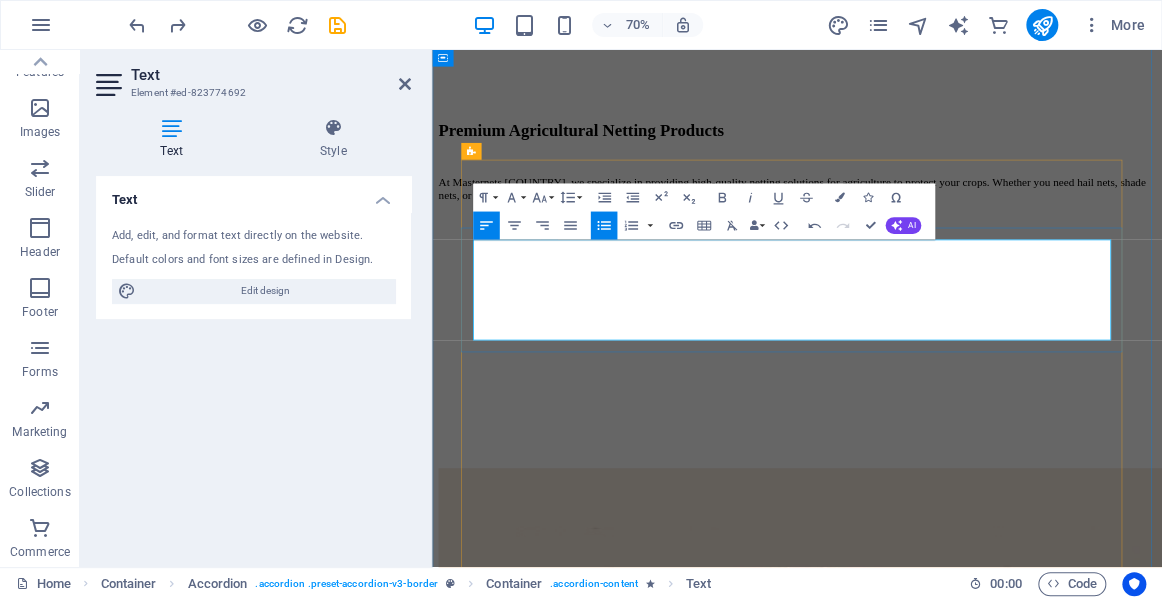 click on "To break the harmful South African sun, you enjoy at last 17% shade" at bounding box center (973, 12342) 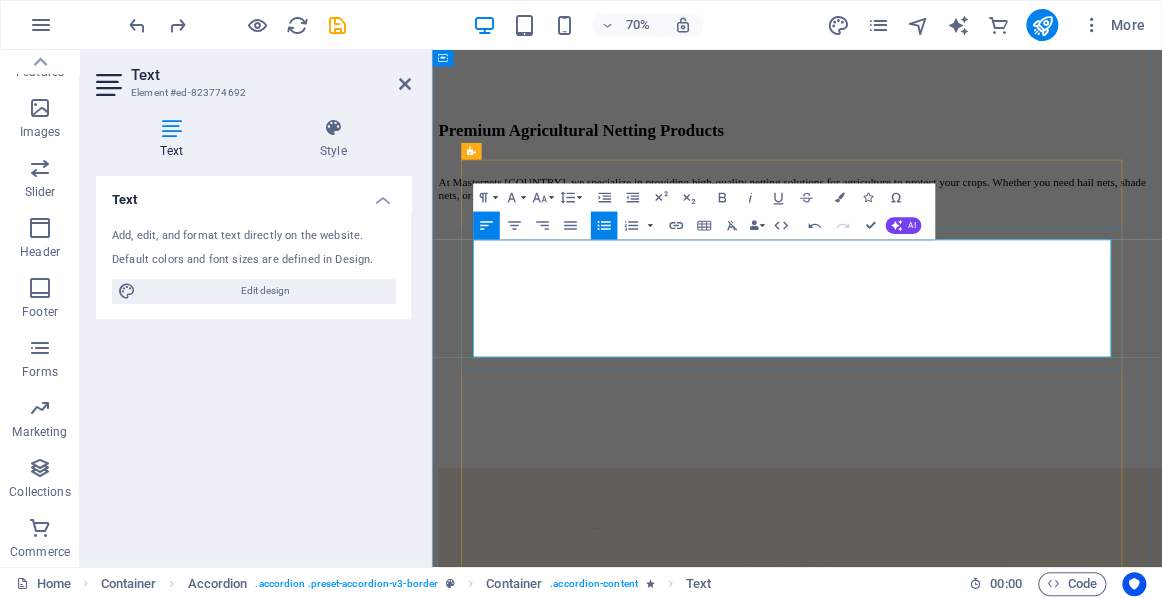 click on "To break the harmful [COUNTRY] sun, you enjoy at last 17% shade. This is enough to prevent most of the harm caused by a bright sun, yet is allows all the other neccessary qualities of sunlight to" at bounding box center [973, 12351] 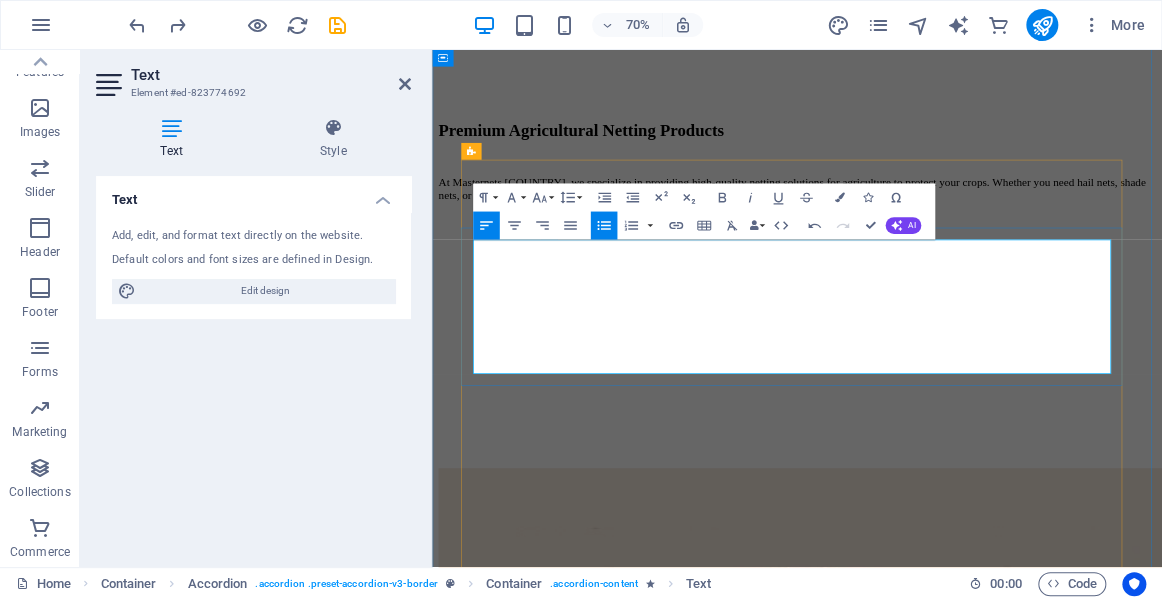 click on "Are you inn a windy area, where gusts of wind cause the branches to damage the fruit, our nnet is tested" at bounding box center [973, 12378] 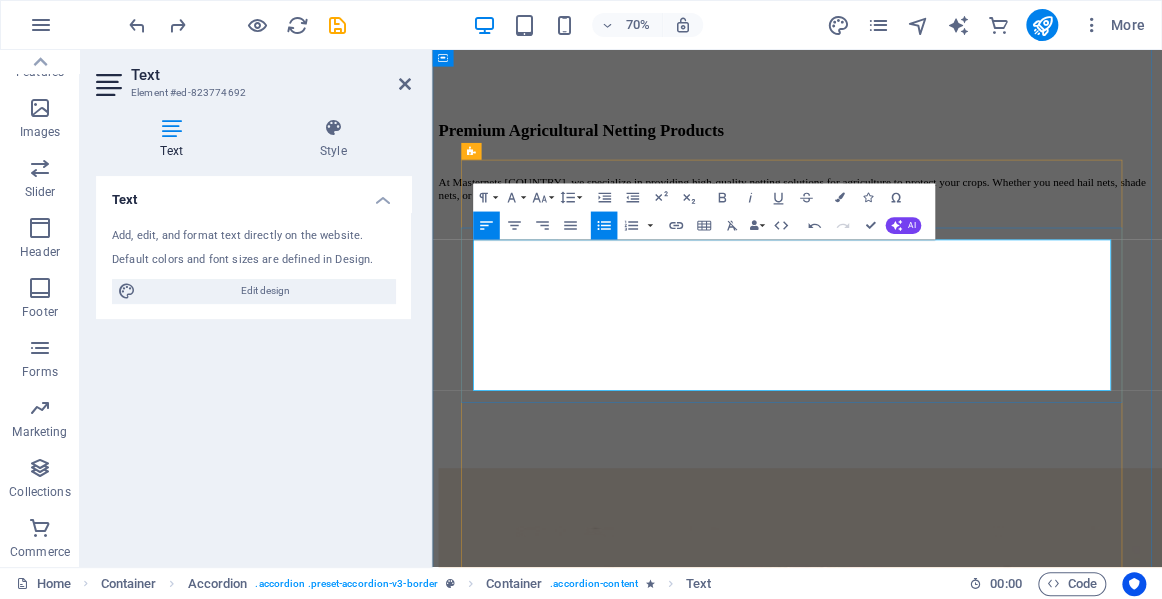 click on "Are you inn a windy area, where gusts of wind cause the branches to damage the fruit, our net is tested in" at bounding box center [973, 12378] 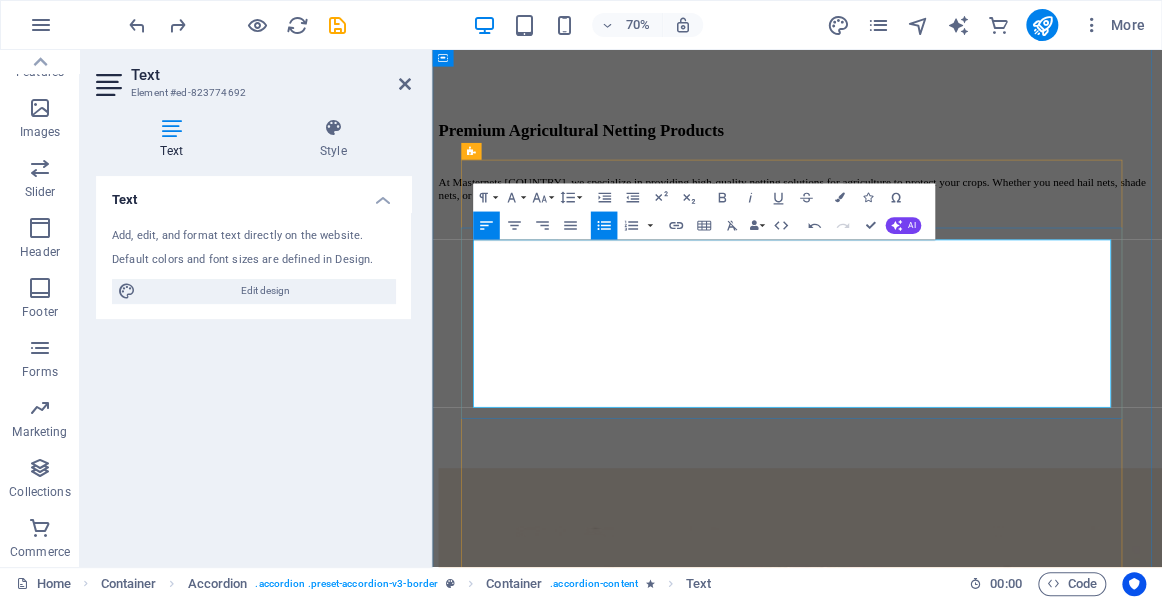 click on "Are you in a windy area, where gusts of wind cause the branches to damage the fruit? Our  Combo net reduour net is provides atl" at bounding box center [973, 12378] 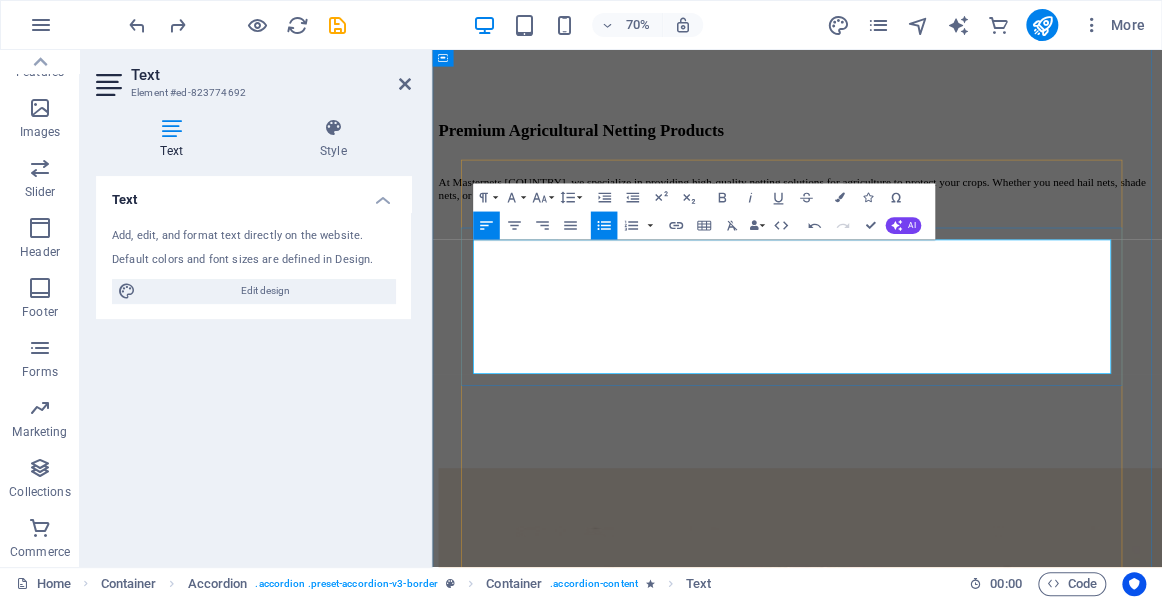 click on "Are you in a windy area, where gusts of wind cause the branches to damage the fruit? Our Combo net reduces wind speed by at least 26%, meaning that a harmful wind of 70 kph. is slowed down to a more comfortable 59 kph." at bounding box center [973, 12387] 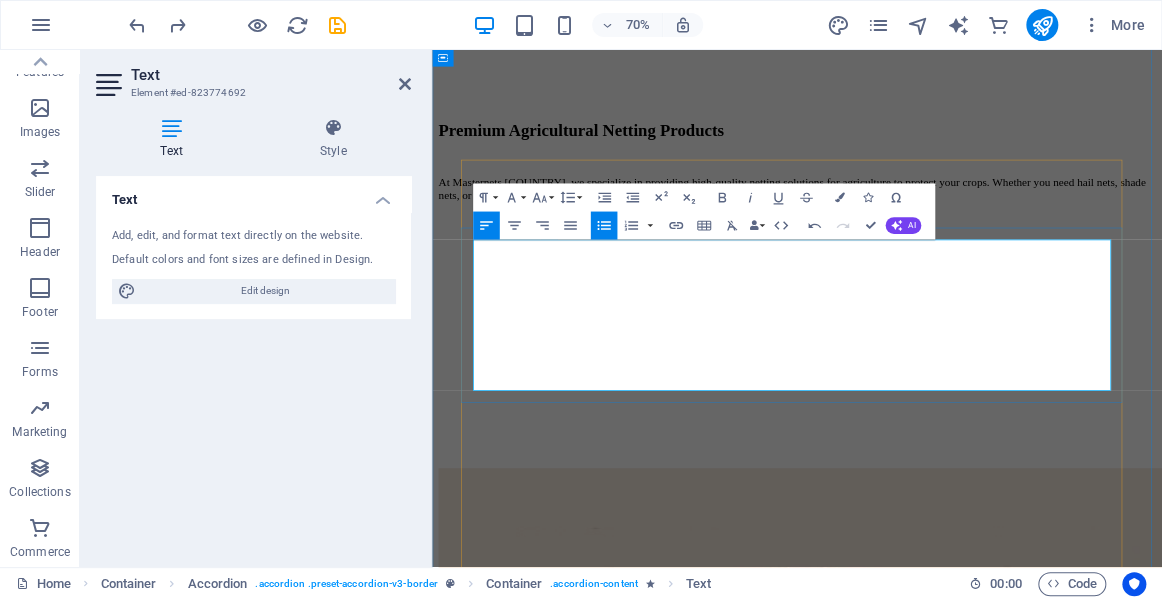 click on "As a hail et it is made of UV treated virgin polyethylene, super strong and durable." at bounding box center (973, 12286) 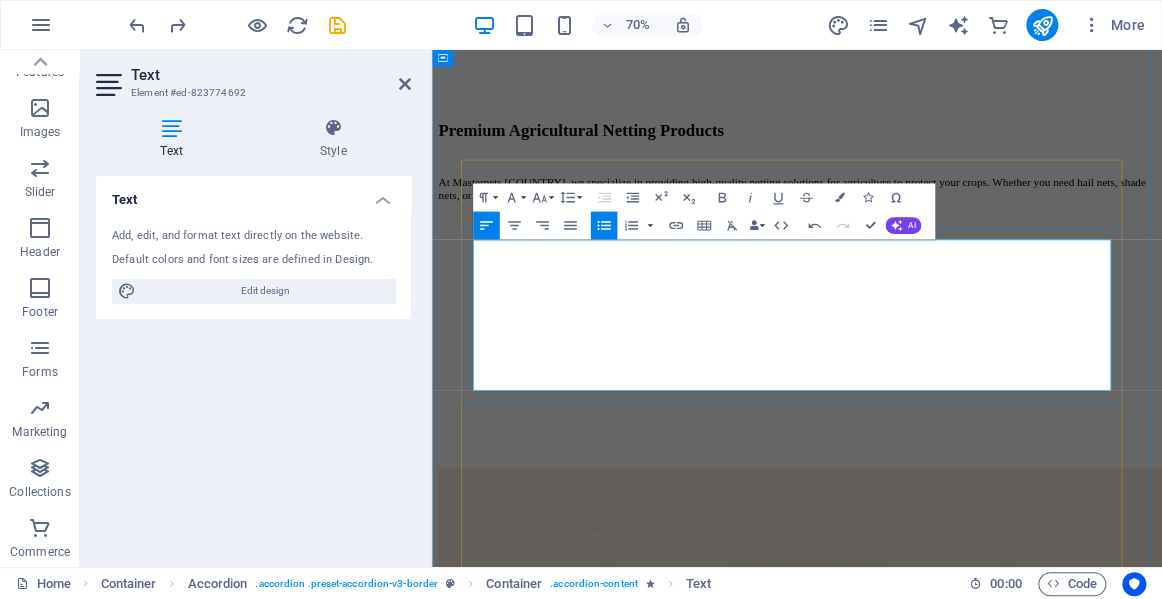 click on "Made of UV treated virgin polyethylene, super strong and durable." at bounding box center [973, 12286] 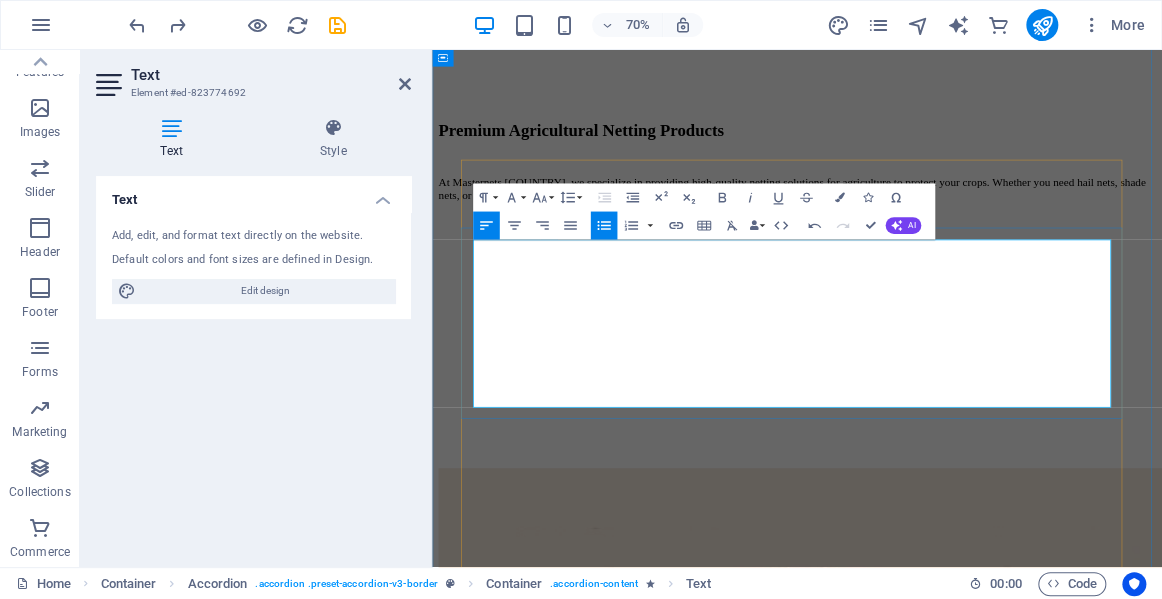 click on "Made of super strong and durable UV treated polyethylene, it ptovides excellent protection agaist hail super strong and durable." at bounding box center [973, 12286] 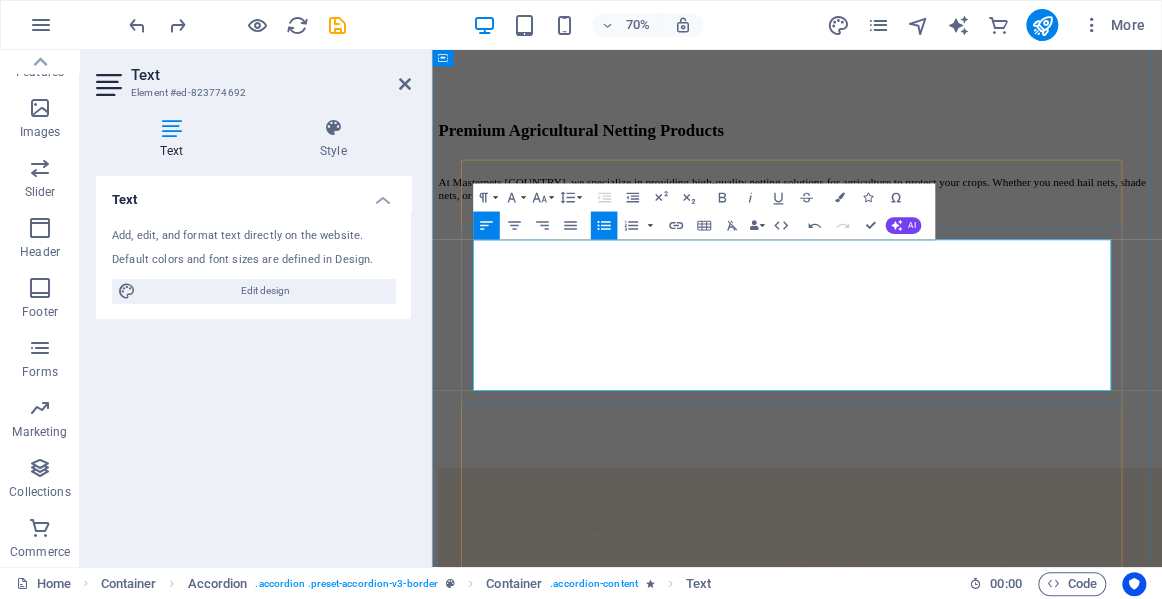 click on "As a bird net, it makes all greedy birds ad bats turn around to another orchard." at bounding box center [973, 12306] 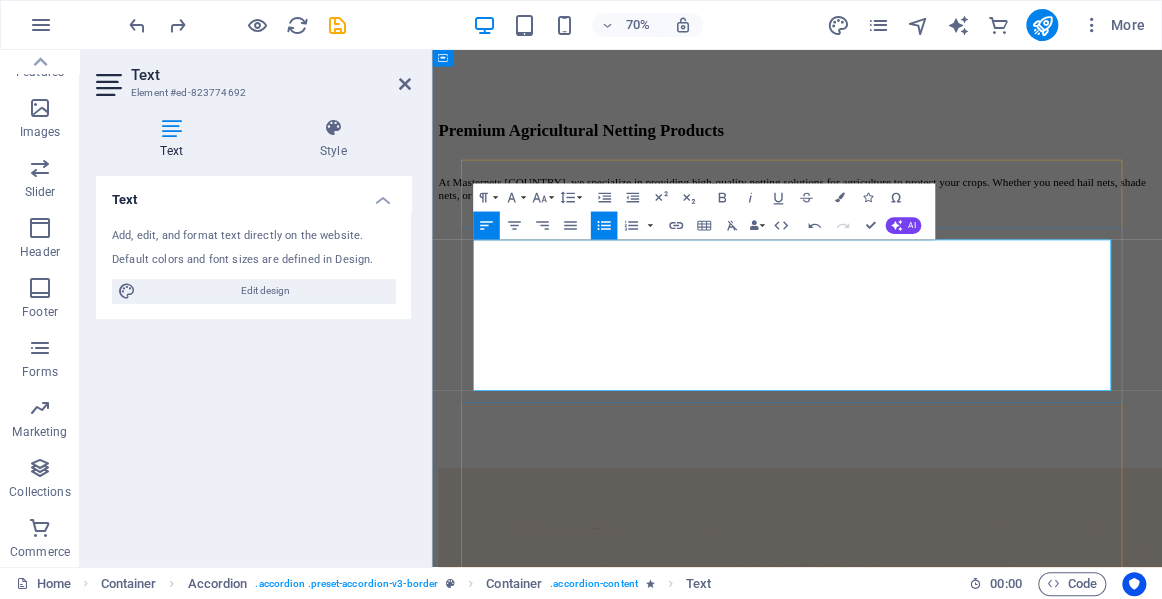 click on "To break the harmful South African sun, you enjoy at last 17% shade. This is enough to prevent most of the harm caused by a bright sun, yet is allows all the other essential qualities of sunlight to bring your fruit to an irresistable gleam of colour." at bounding box center [973, 12351] 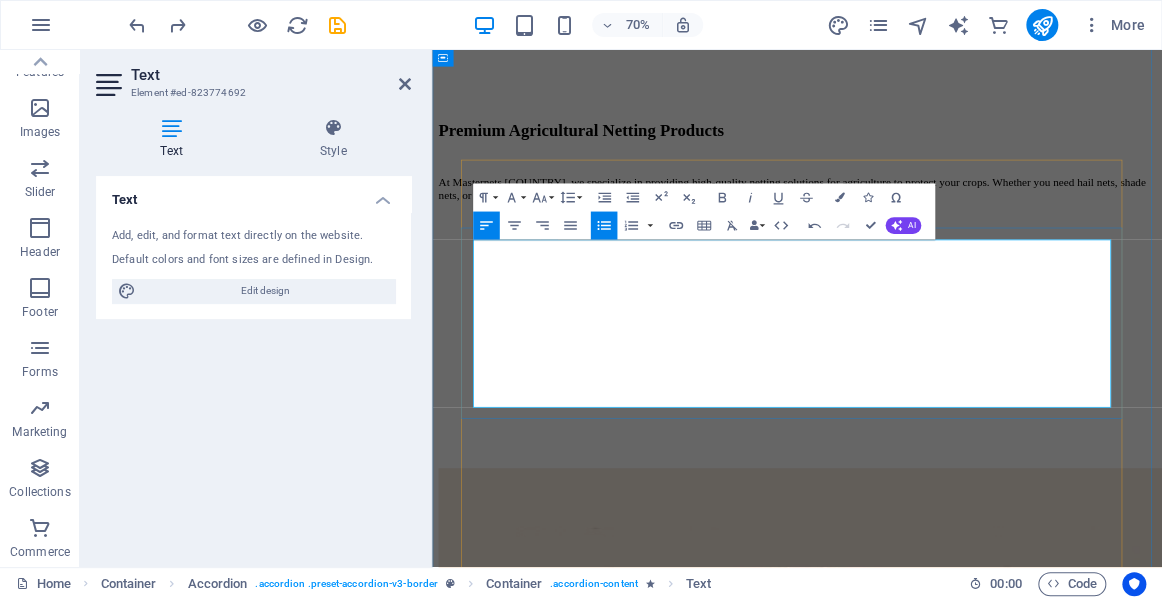 click on "Are you in a windy area, where gusts of wind cause the branches to damage the fruit? Our Combo net reduces wind speed by at least 26%, meaning that a harmful wind of [SPEED] is slowed down to a more comfortable [SPEED]. TEsts doe with a double ler of the Combo et, reduced wiind speed by as much as 67%" at bounding box center (973, 12396) 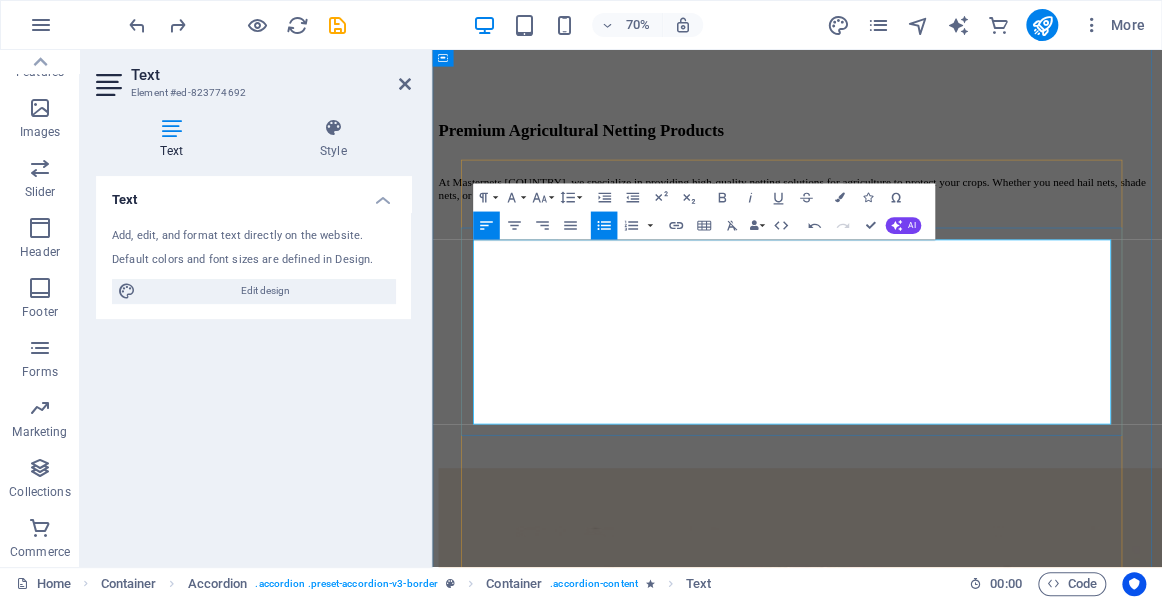 click on "To control the harmful South African sun, you enjoy at last 17% reduction in the lux of summer sun shade. This is enough to prevent most of the harm caused by a bright sun, yet it allows all the other essential qualities of sunlight to bring your fruit to an irresistable gleam of colour." at bounding box center [973, 12351] 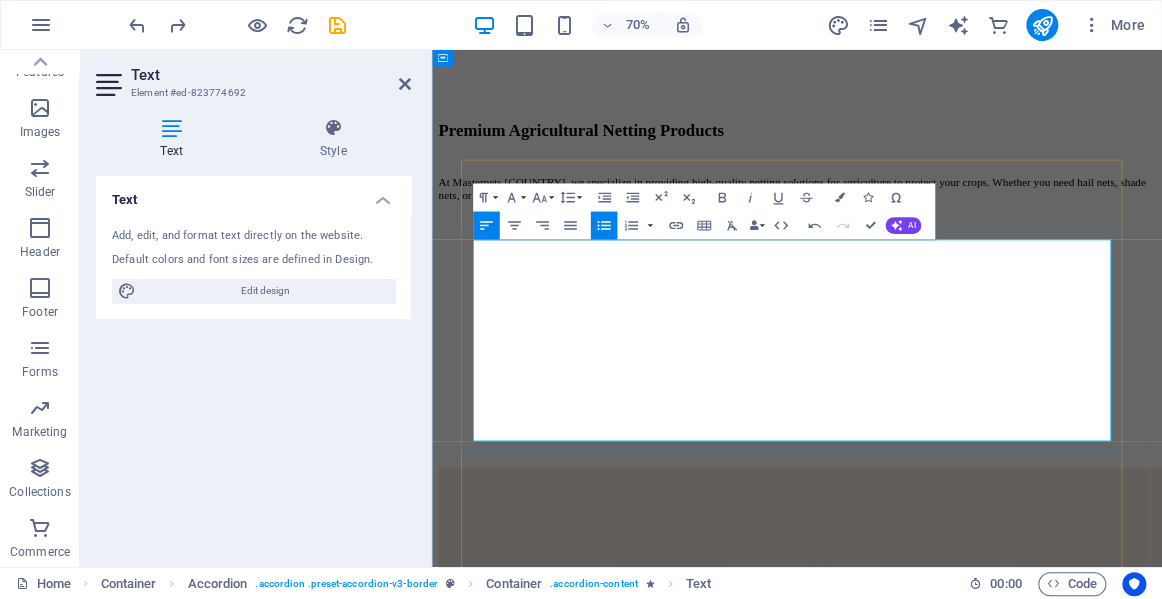 click on "Our standard size is 100 meter roll of 6 meter wide, folded double on the roll. The labour to cover the orchard is largely reduced is reduced" at bounding box center [973, 12432] 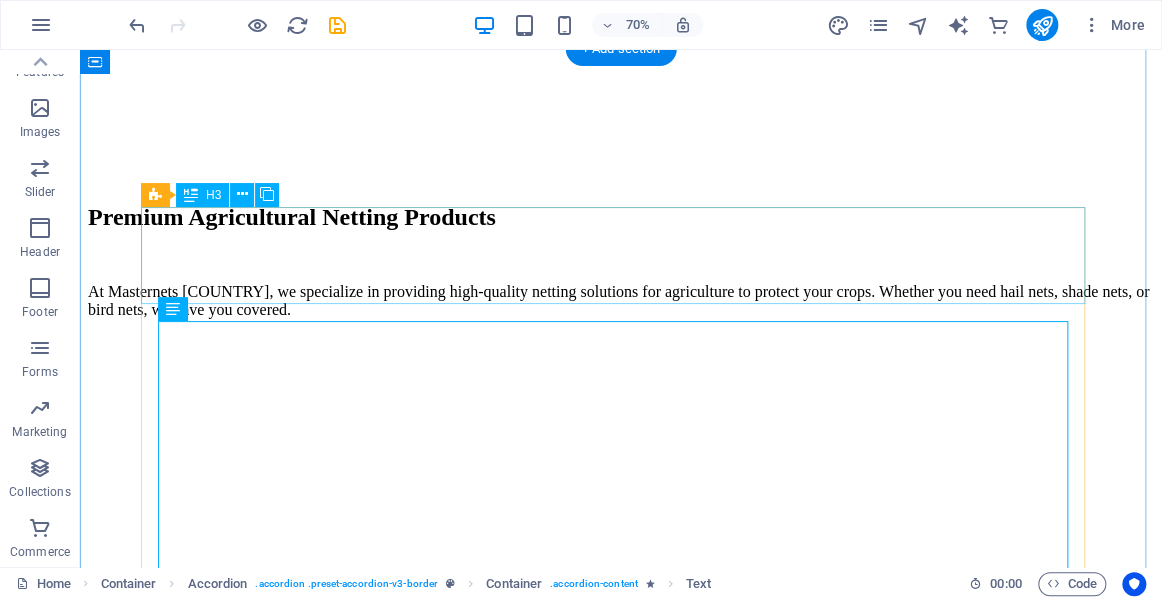 scroll, scrollTop: 2088, scrollLeft: 0, axis: vertical 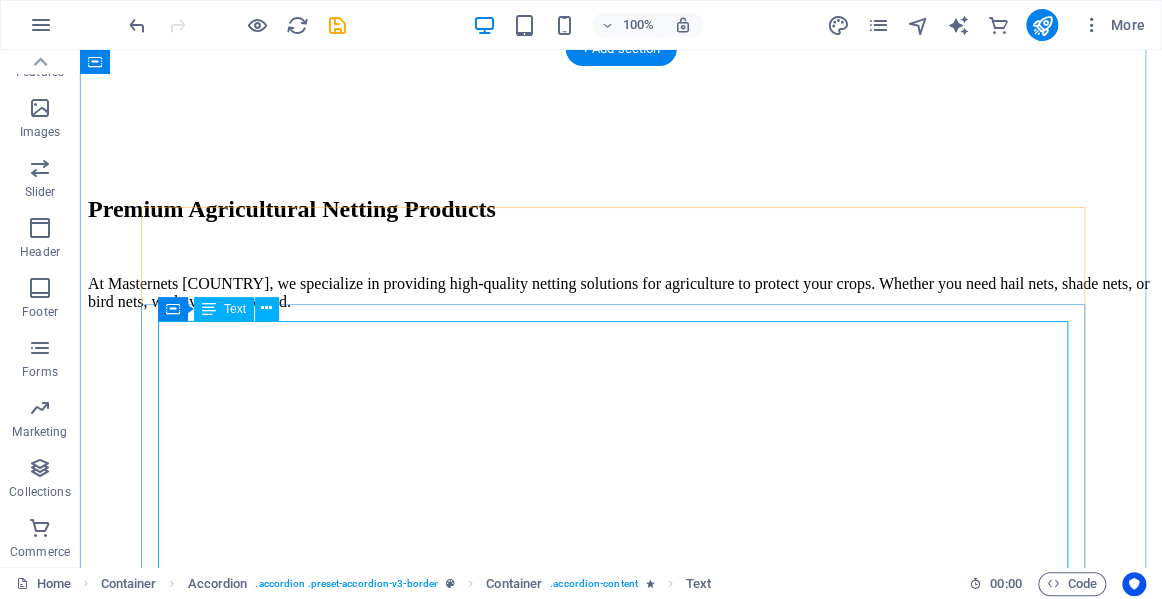 click on "We offer a combination net, which is primarily a hail and drape net, but also has excellent additional properties: Made of super strong and durable UV treated polyethylene, it provides excellent protection against hail damage.. As a bird net, it makes all greedy birds and bats turn around to another orchard. It keeps large insects and most smaller insects out. To control the harmful South African sun, you enjoy at last 17% reduction in the lux of summer sun. This is enough to prevent most of the harm caused by a bright sun, yet it allows all the other essential qualities of natural sunlight to bring your fruit to an irresistable gleam of colour. Are you in a windy area, where gusts of wind cause the branches to damage the fruit? Our Combo net reduces wind speed by at least 26%, meaning that a harmful wind of 70 kph. is slowed down to a more comfortable 59 kph. Tests done with a double layer of the Combo net, reduced wind speed by as much as 67%" at bounding box center (621, 12635) 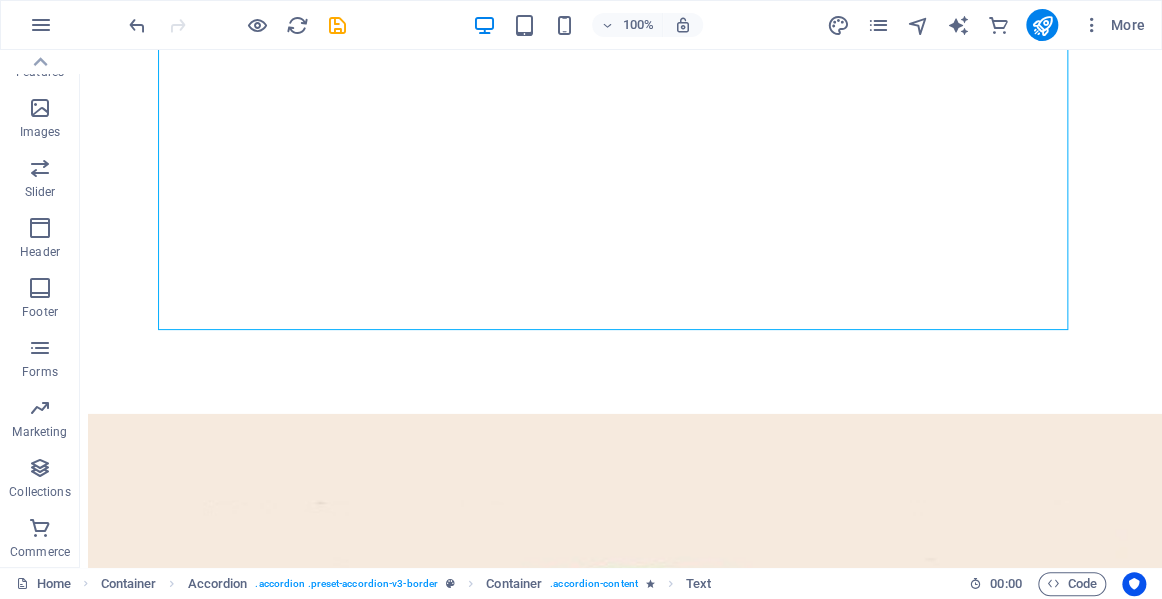 scroll, scrollTop: 2375, scrollLeft: 0, axis: vertical 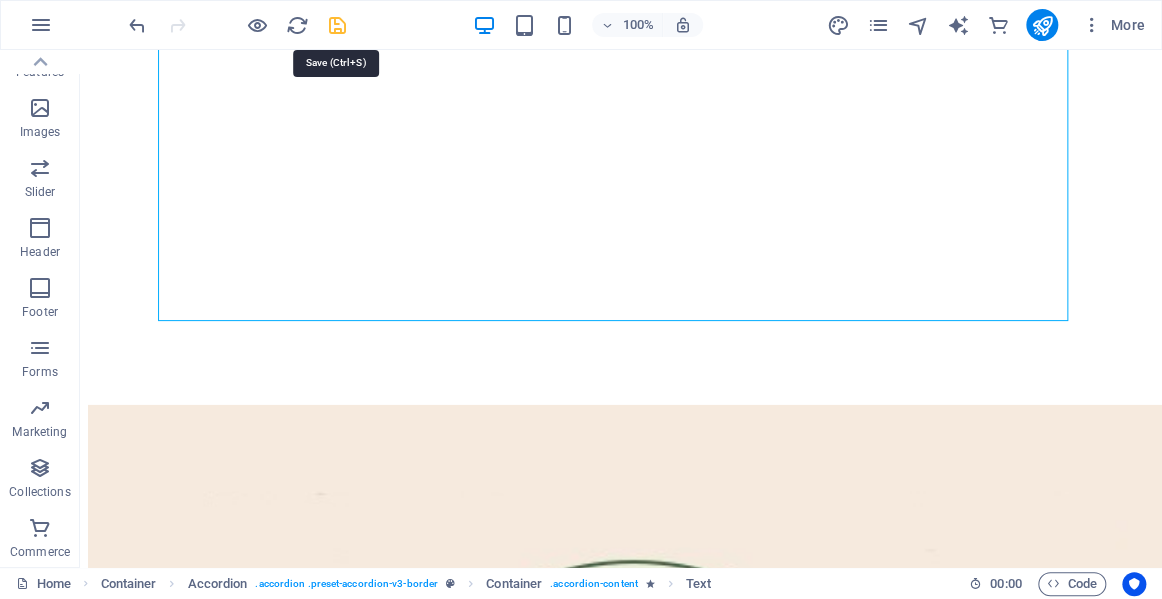 click at bounding box center (337, 25) 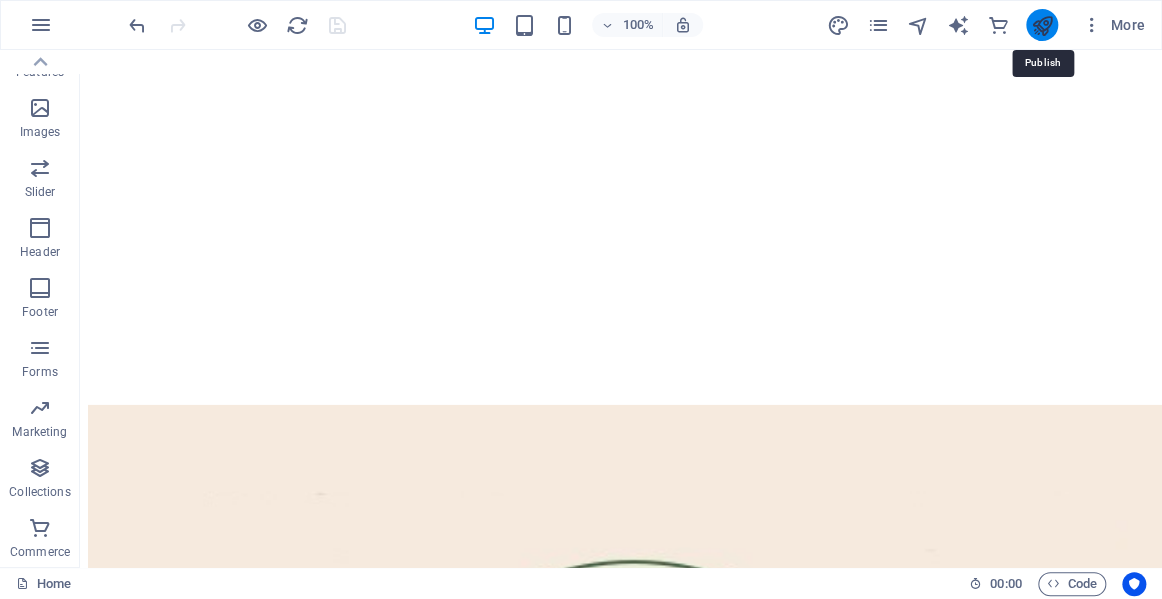 click at bounding box center [1041, 25] 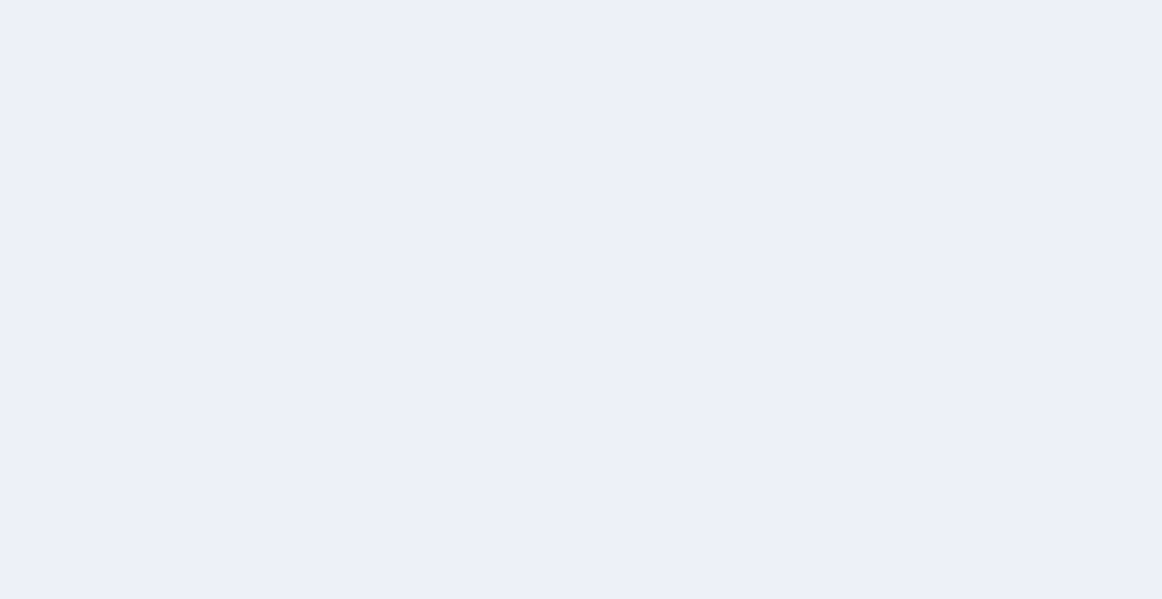 scroll, scrollTop: 0, scrollLeft: 0, axis: both 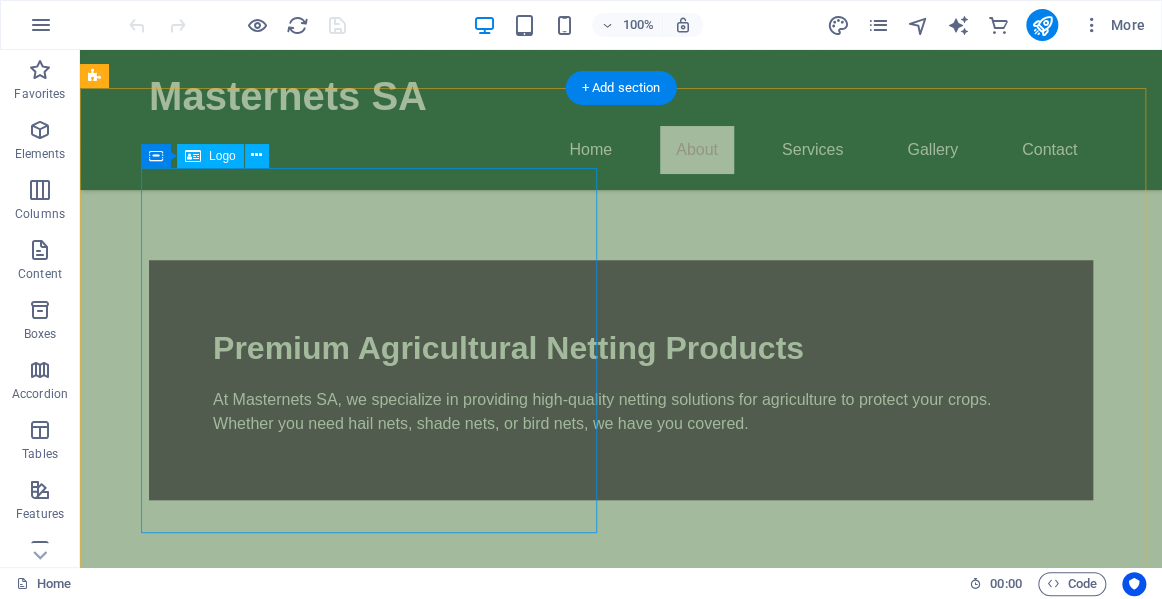 click at bounding box center (568, 1458) 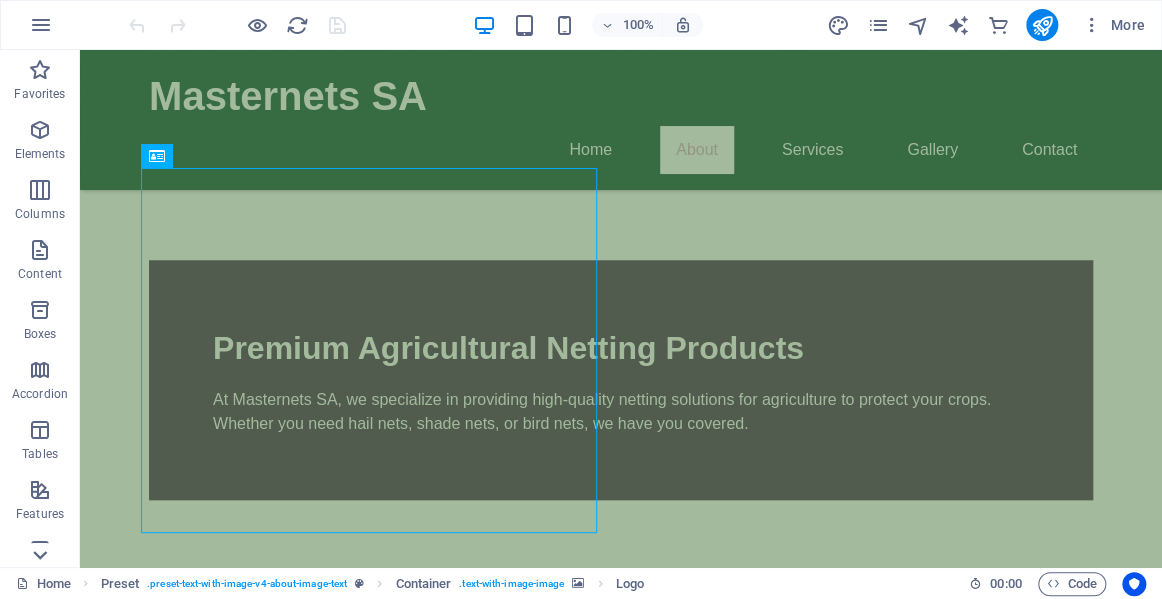 click 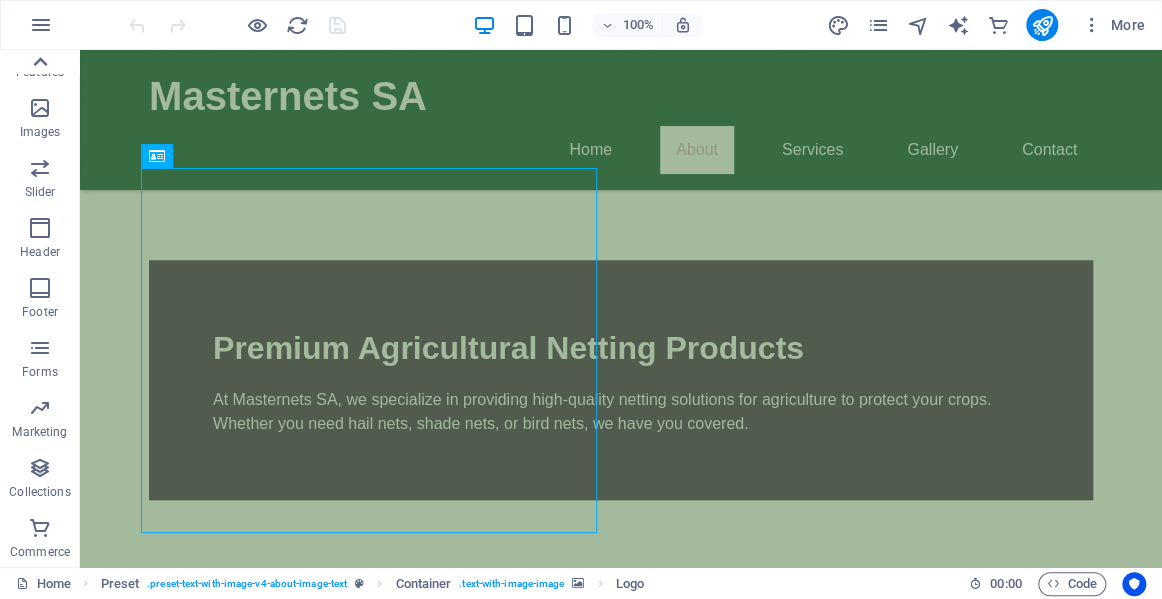 click 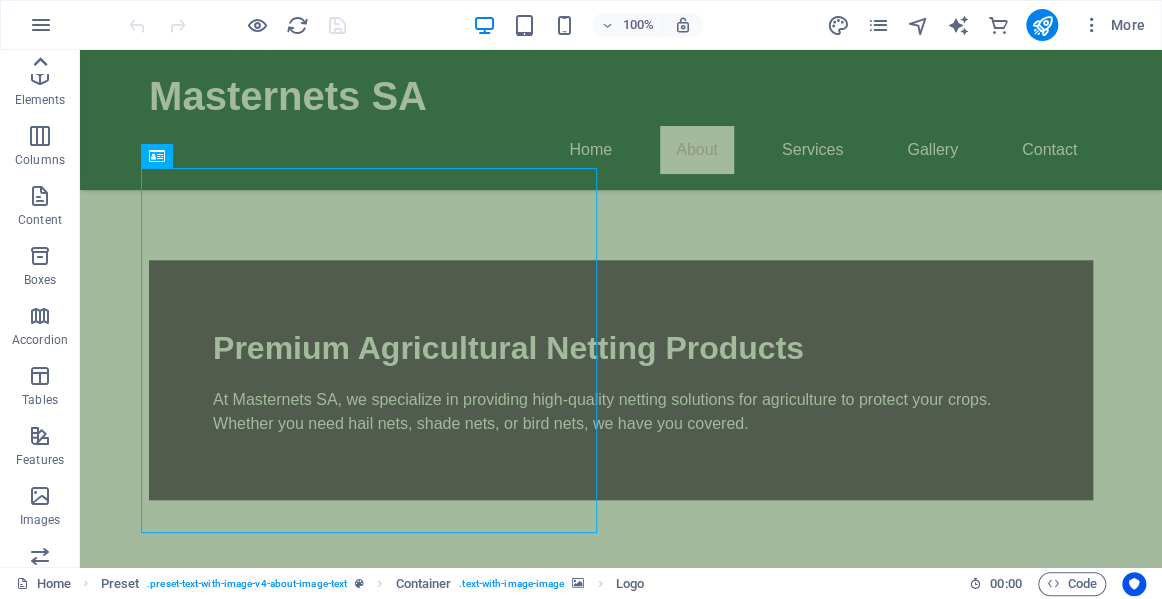 scroll, scrollTop: 0, scrollLeft: 0, axis: both 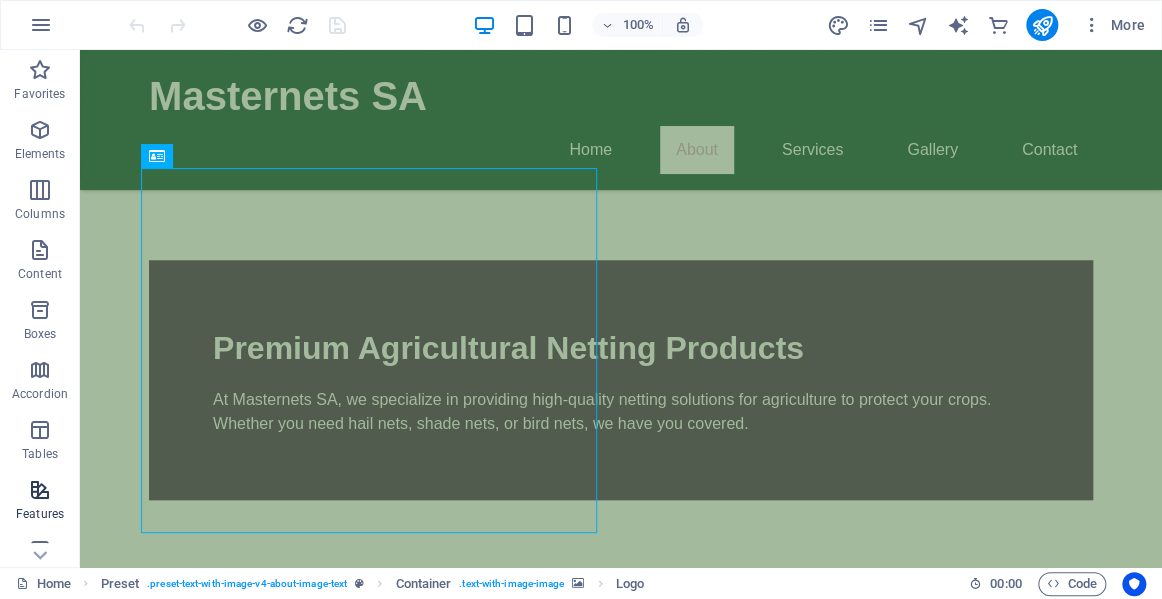click at bounding box center [40, 490] 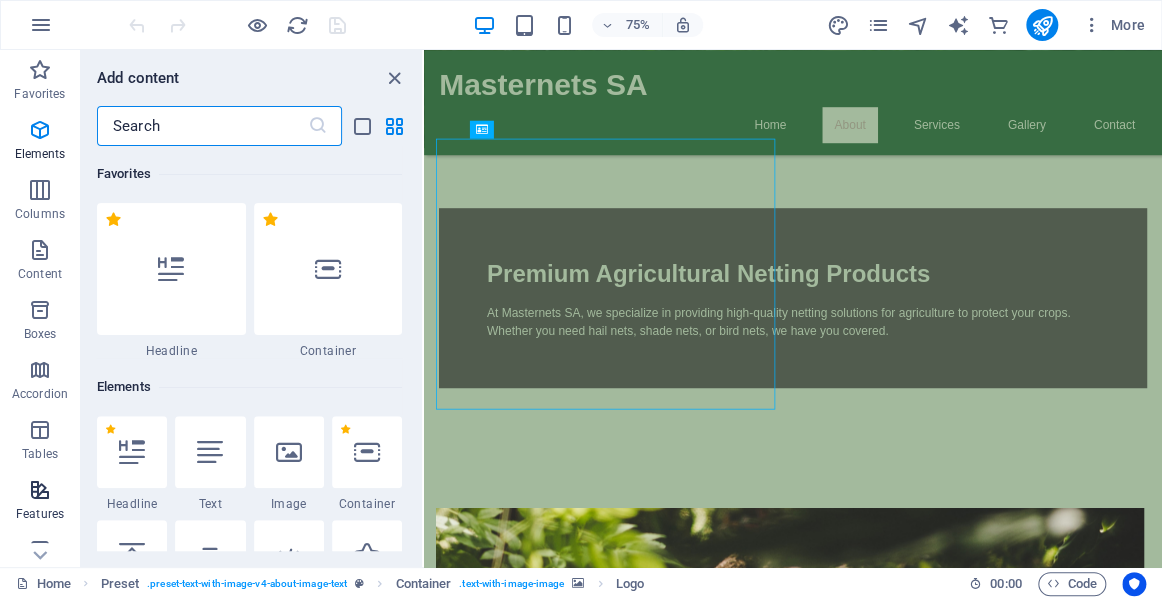 scroll, scrollTop: 7793, scrollLeft: 0, axis: vertical 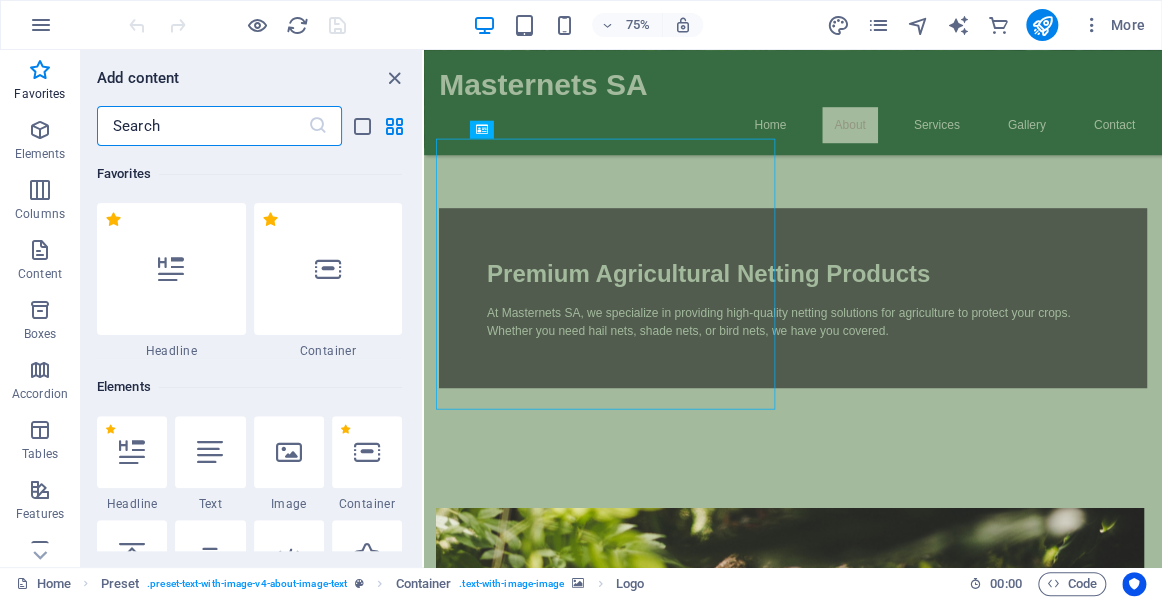 click on "Elements" at bounding box center (249, 387) 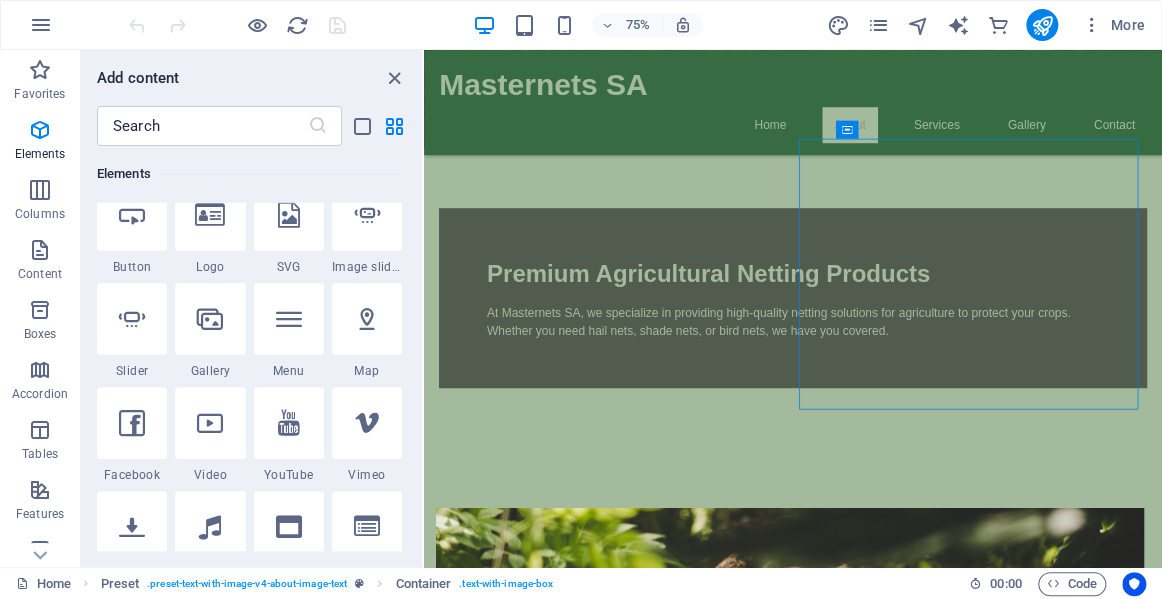 scroll, scrollTop: 490, scrollLeft: 0, axis: vertical 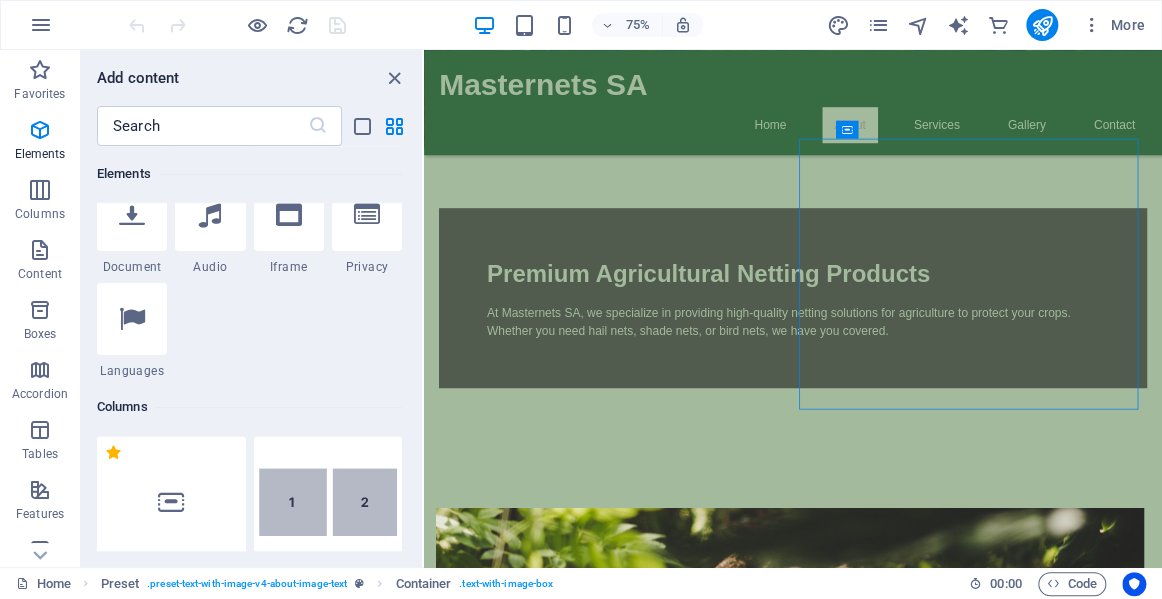 click on "Favorites 1 Star Headline 1 Star Container Elements 1 Star Headline 1 Star Text 1 Star Image 1 Star Container 1 Star Spacer 1 Star Separator 1 Star HTML 1 Star Icon 1 Star Button 1 Star Logo 1 Star SVG 1 Star Image slider 1 Star Slider 1 Star Gallery 1 Star Menu 1 Star Map 1 Star Facebook 1 Star Video 1 Star YouTube 1 Star Vimeo 1 Star Document 1 Star Audio 1 Star Iframe 1 Star Privacy 1 Star Languages Columns 1 Star Container 1 Star 2 columns 1 Star 3 columns 1 Star 4 columns 1 Star 5 columns 1 Star 6 columns 1 Star 40-60 1 Star 20-80 1 Star 80-20 1 Star 30-70 1 Star 70-30 1 Star Unequal Columns 1 Star 25-25-50 1 Star 25-50-25 1 Star 50-25-25 1 Star 20-60-20 1 Star 50-16-16-16 1 Star 16-16-16-50 1 Star Grid 2-1 1 Star Grid 1-2 1 Star Grid 3-1 1 Star Grid 1-3 1 Star Grid 4-1 1 Star Grid 1-4 1 Star Grid 1-2-1 1 Star Grid 1-1-2 1 Star Grid 2h-2v 1 Star Grid 2v-2h 1 Star Grid 2-1-2 1 Star Grid 3-4 Content 1 Star Text in columns 1 Star Text 1 Star Text with separator 1 Star Image with text box 1 Star 1 Star Boxes" at bounding box center (251, 348) 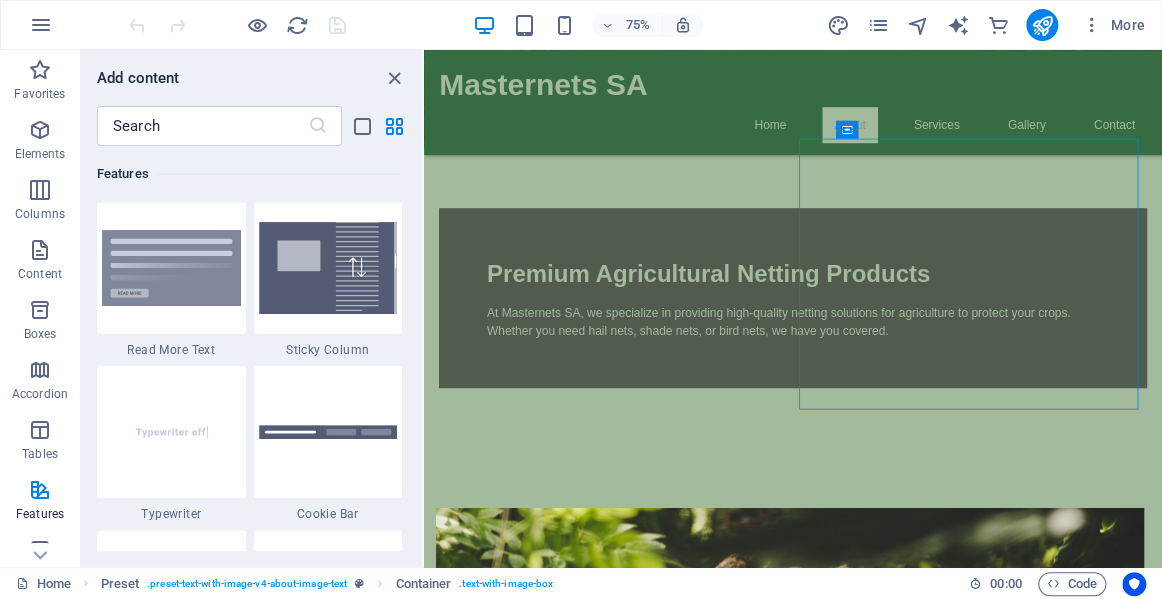 scroll, scrollTop: 7841, scrollLeft: 0, axis: vertical 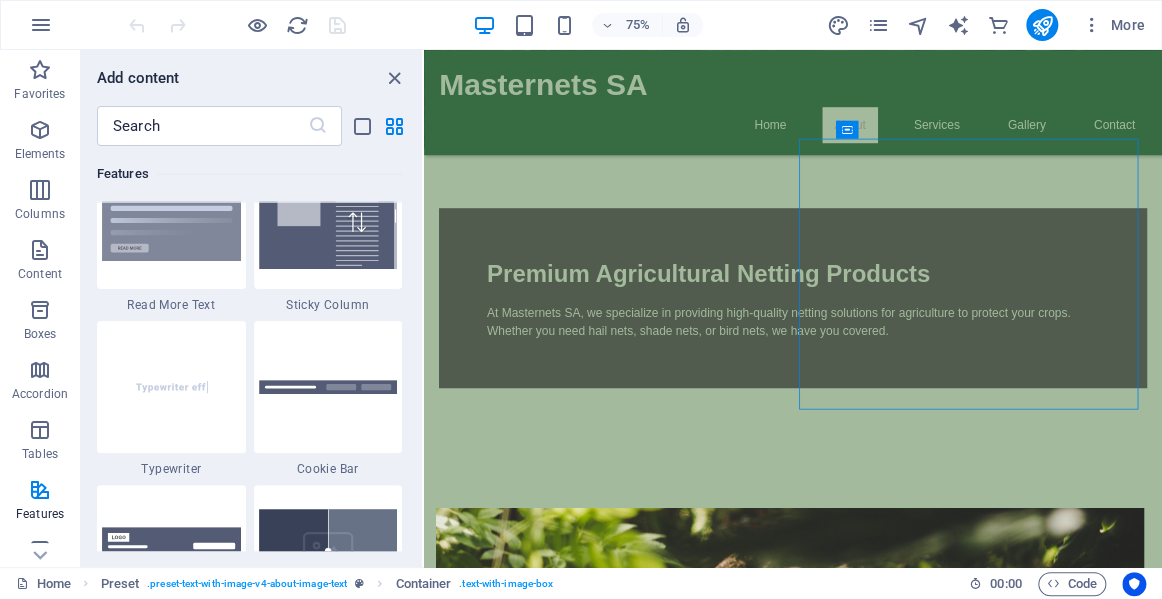 click at bounding box center (793, 308) 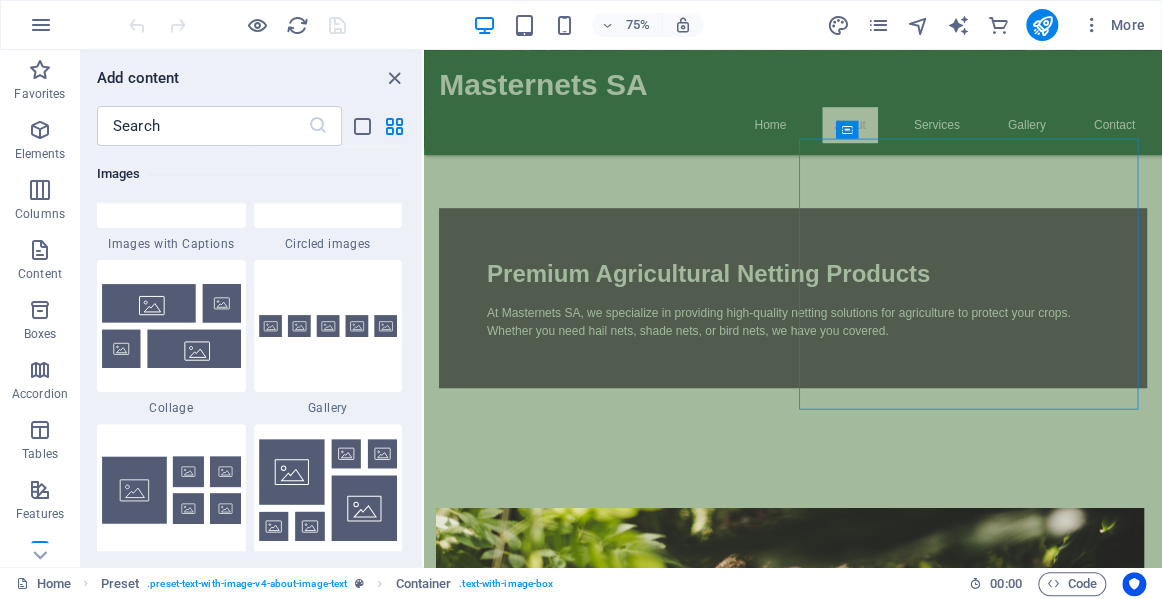 scroll, scrollTop: 10291, scrollLeft: 0, axis: vertical 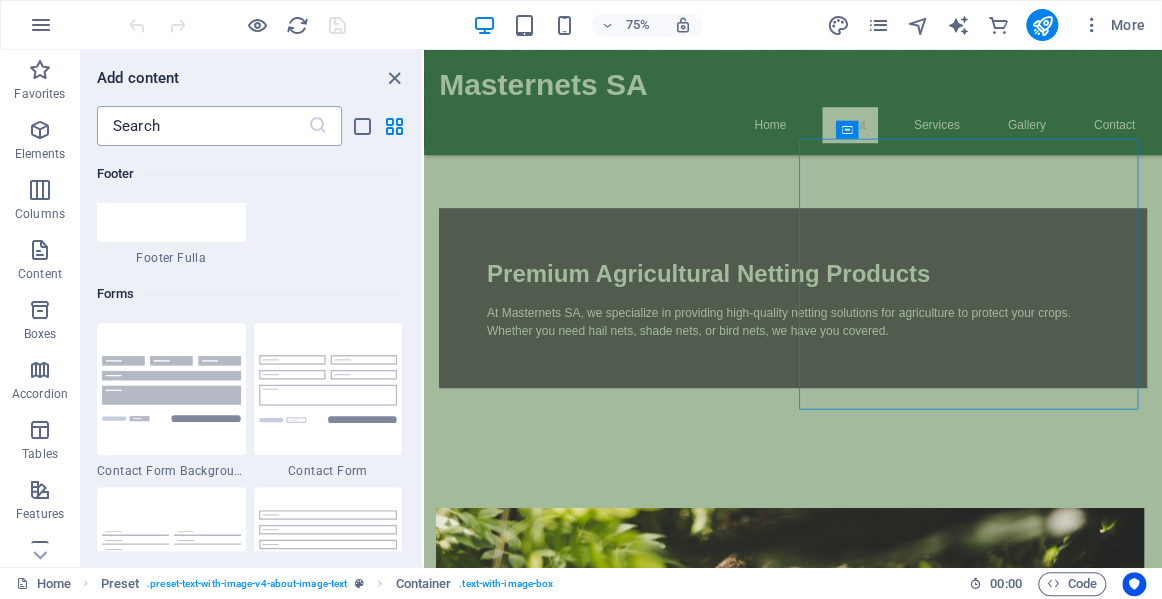 click at bounding box center [202, 126] 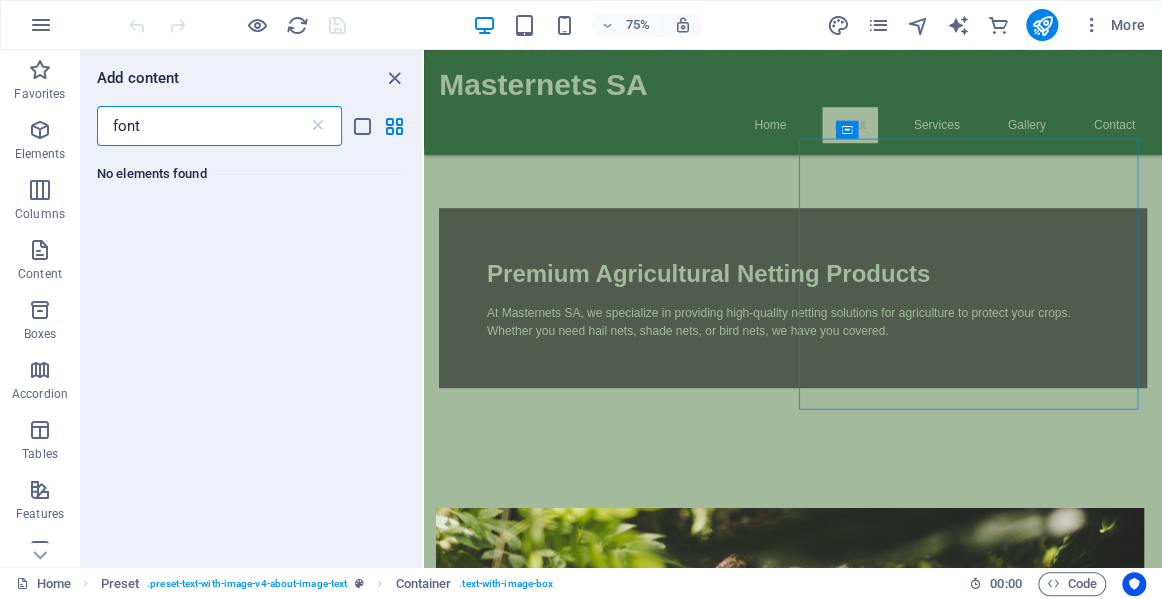 scroll, scrollTop: 0, scrollLeft: 0, axis: both 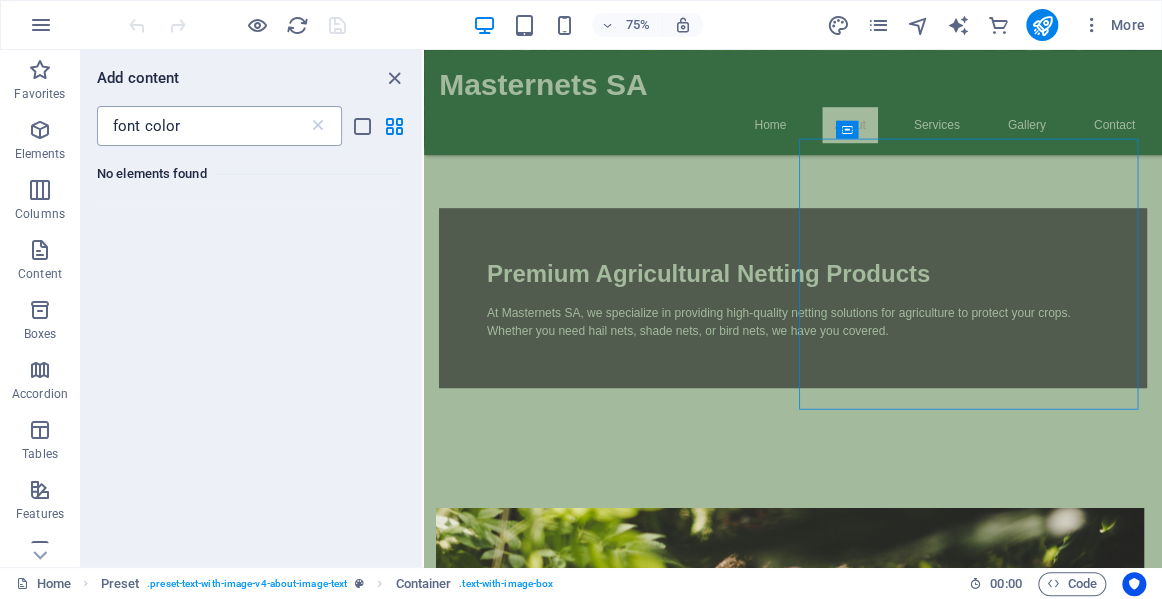 click on "font color" at bounding box center [202, 126] 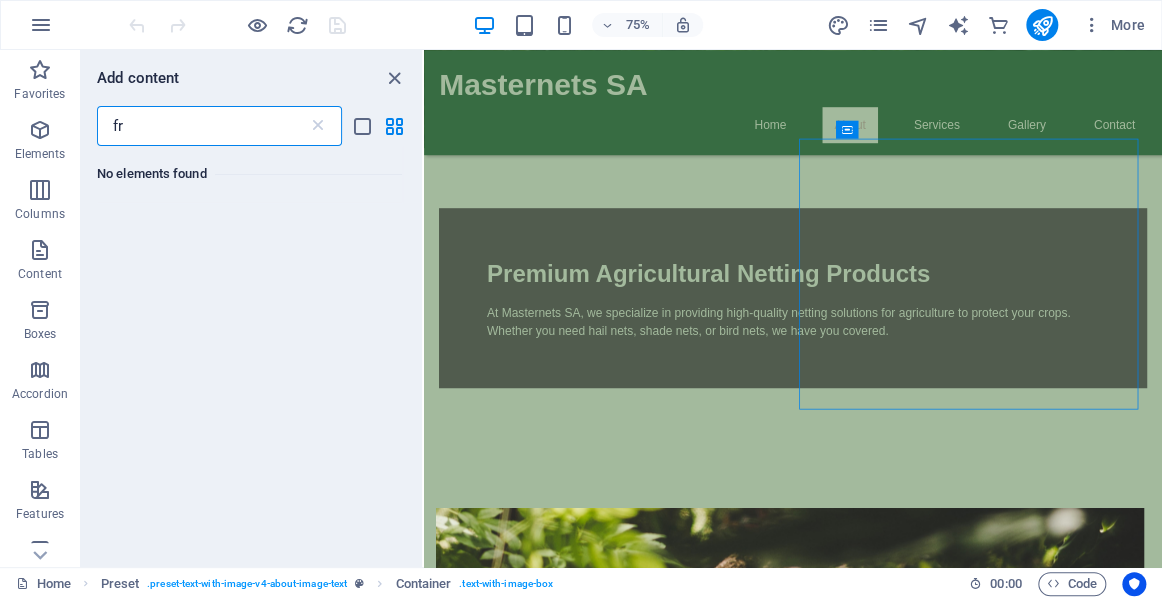 type on "r" 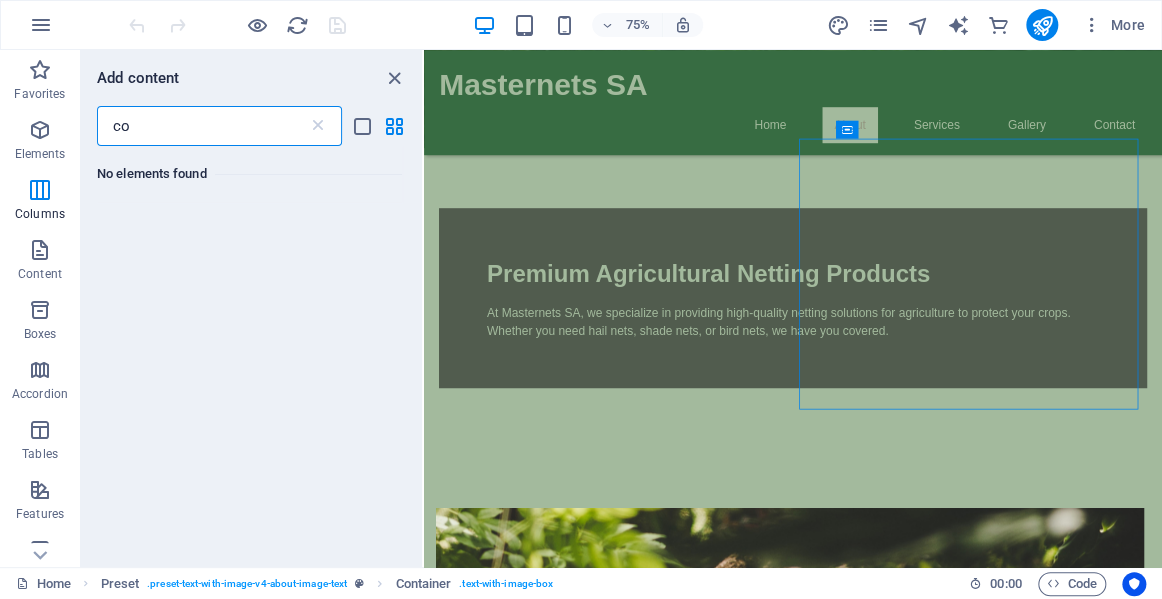 type on "c" 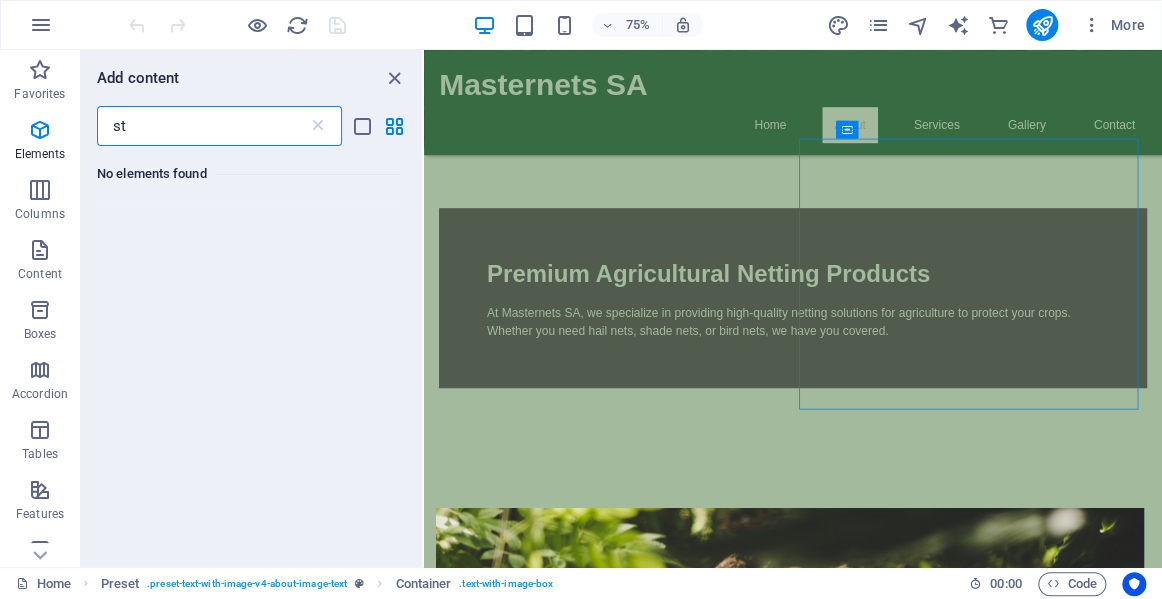 type on "s" 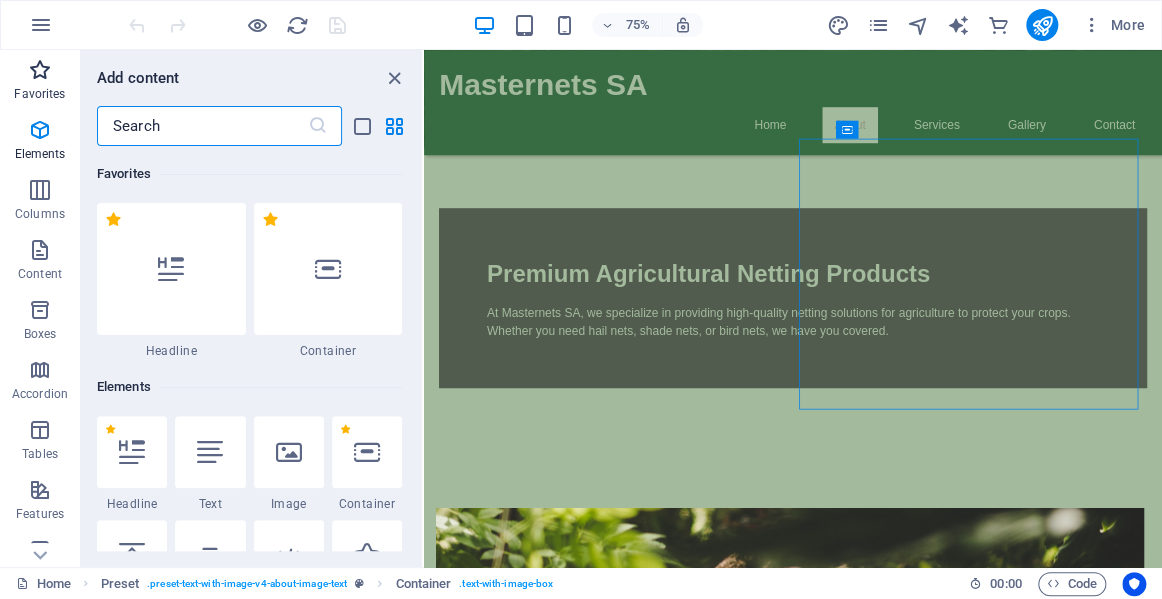 type 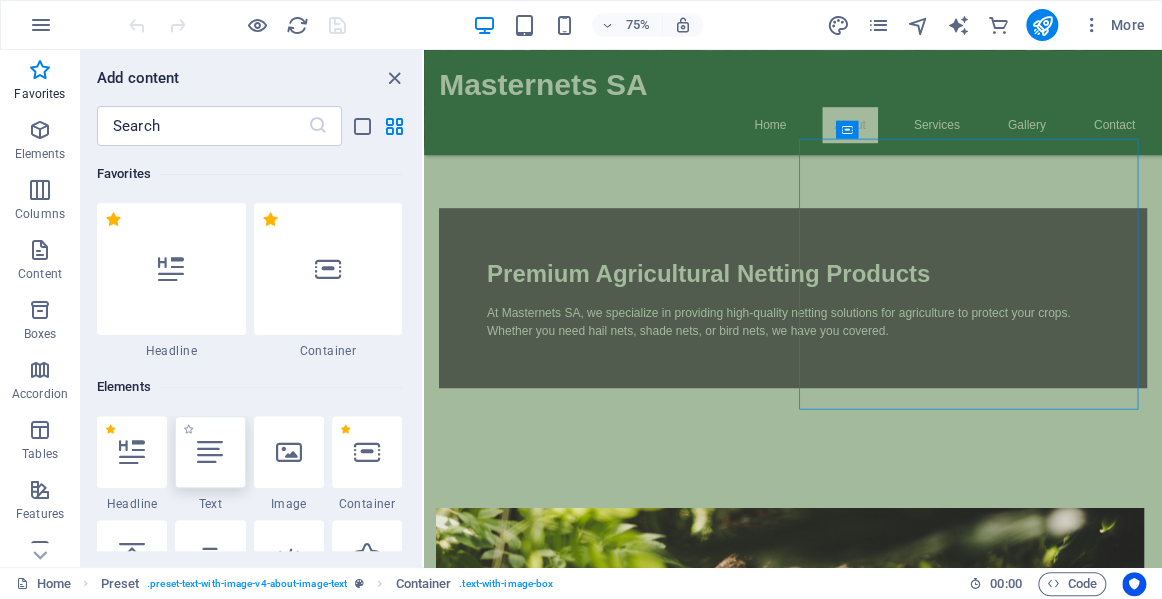 click at bounding box center (210, 452) 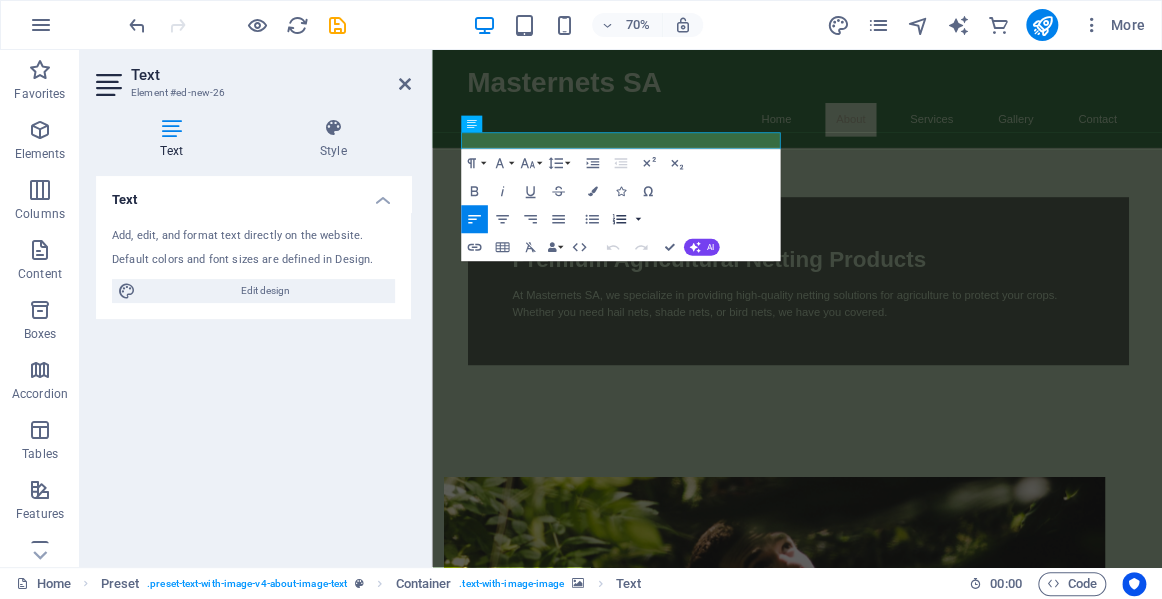 click at bounding box center (637, 219) 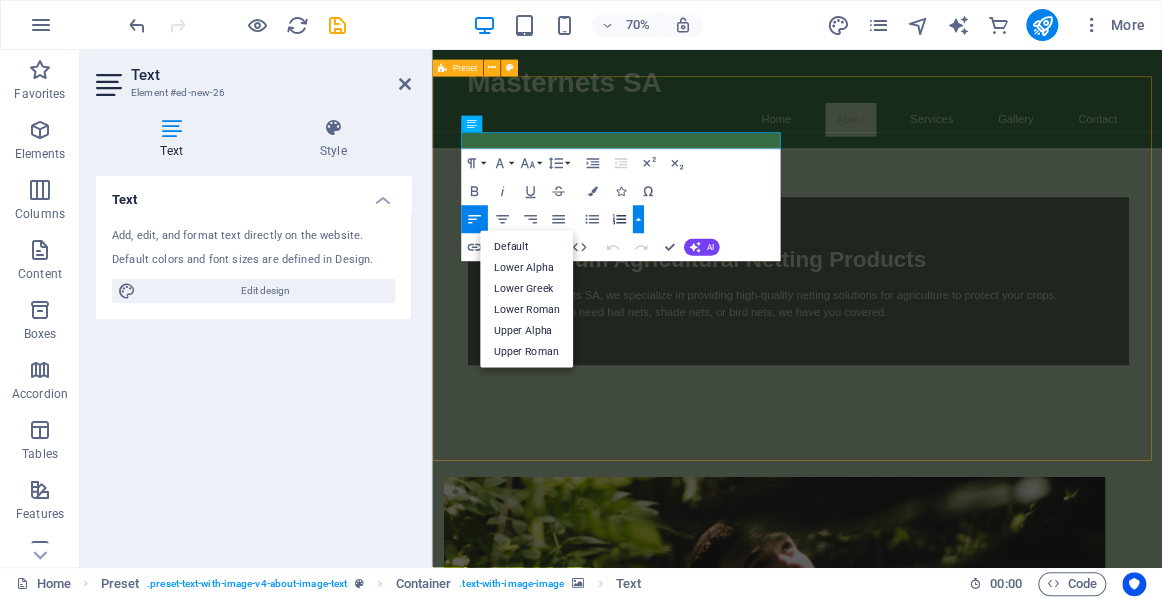 click on "New text element About Masternets SA Masternets SA is your trusted partner in agricultural netting solutions. We provide a wide range of netting products tailored for fruit trees, grape vineyards, and vegetable crops. Our products are designed to protect your harvest from adverse weather and pests, ensuring optimal growth and yield. Partner with us for your agricultural needs! Learn More" at bounding box center (953, 1408) 